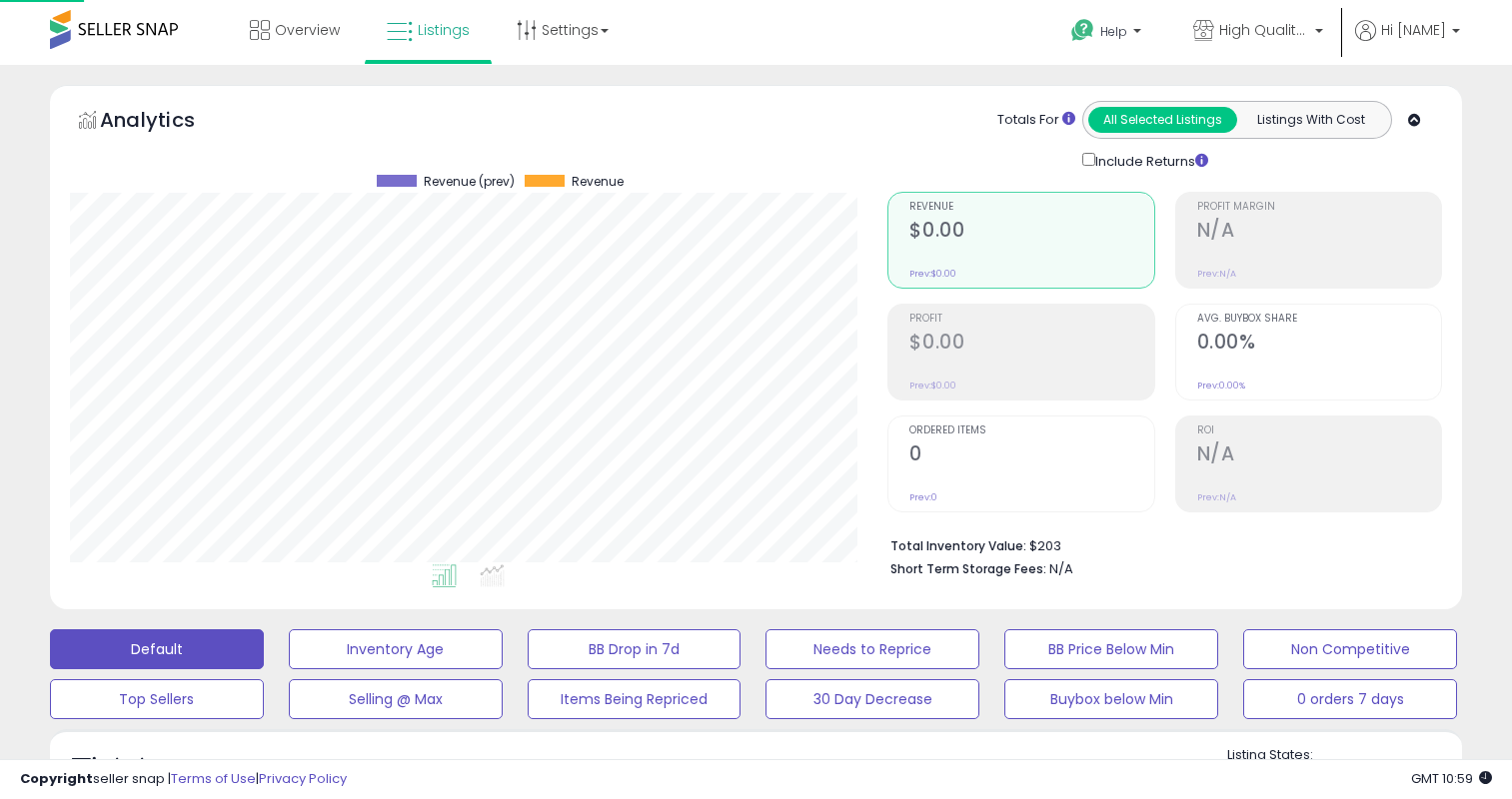 scroll, scrollTop: 540, scrollLeft: 0, axis: vertical 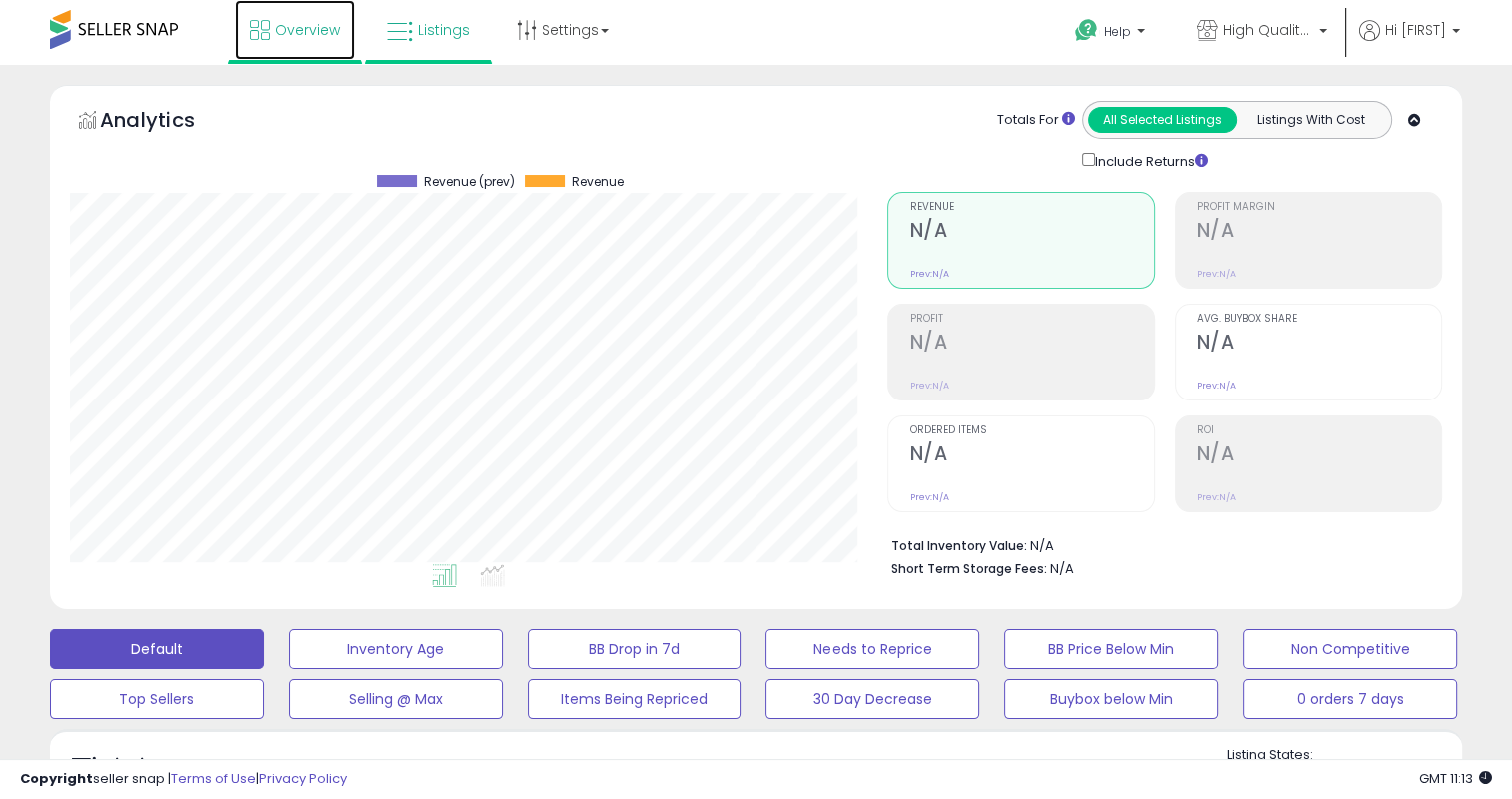 click on "Overview" at bounding box center (295, 30) 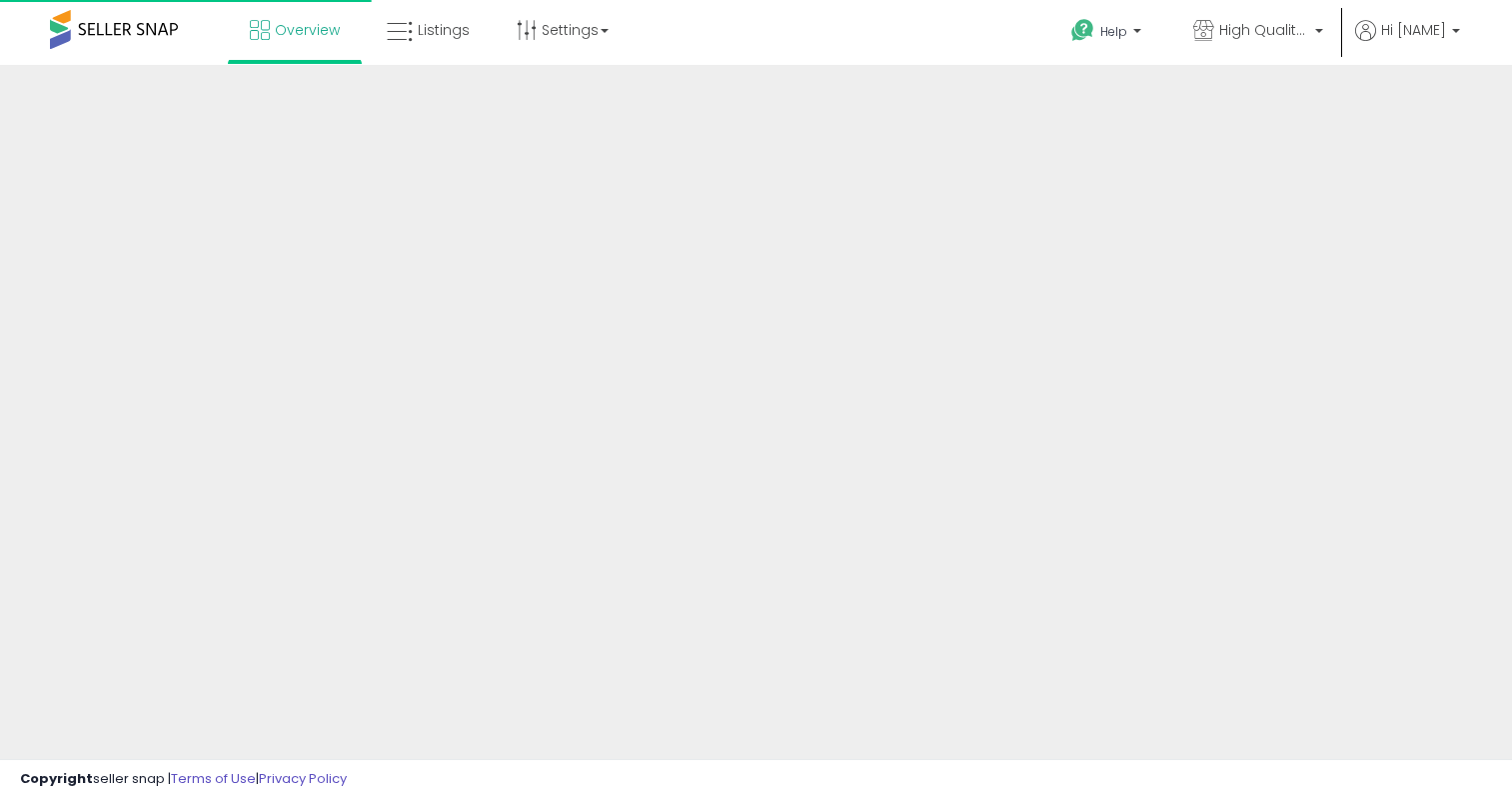 scroll, scrollTop: 0, scrollLeft: 0, axis: both 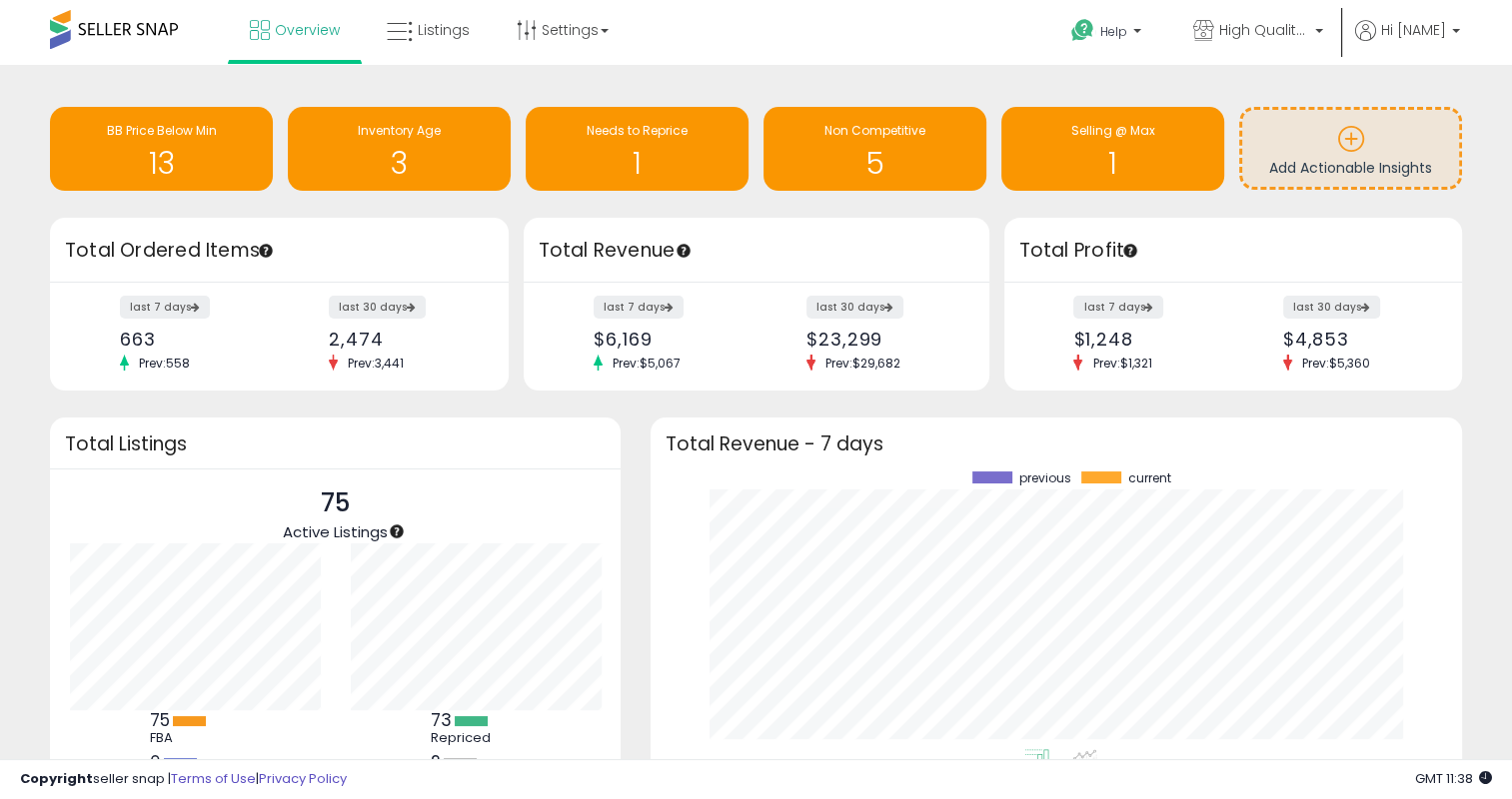 click at bounding box center [114, 29] 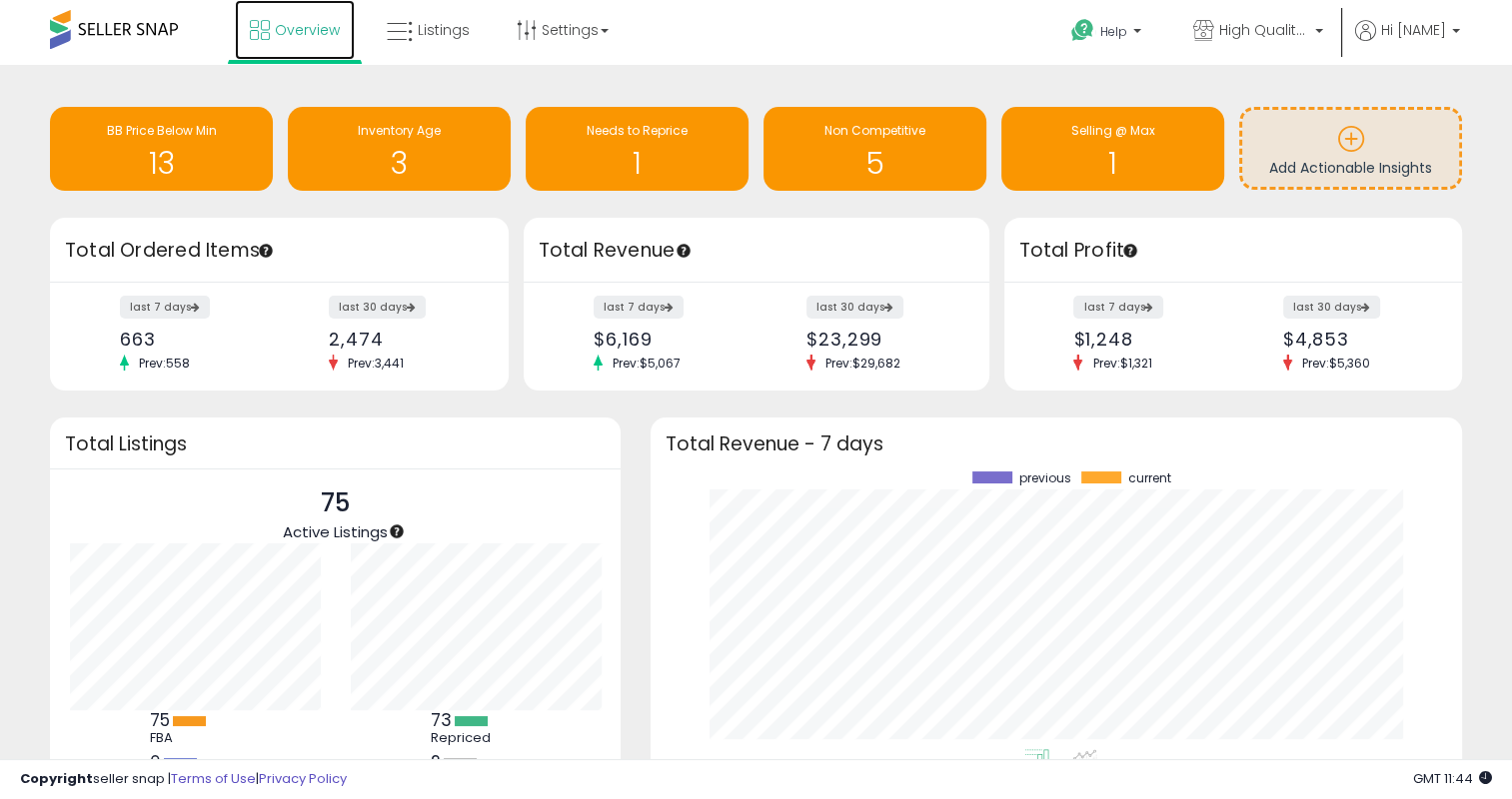 click on "Overview" at bounding box center (295, 30) 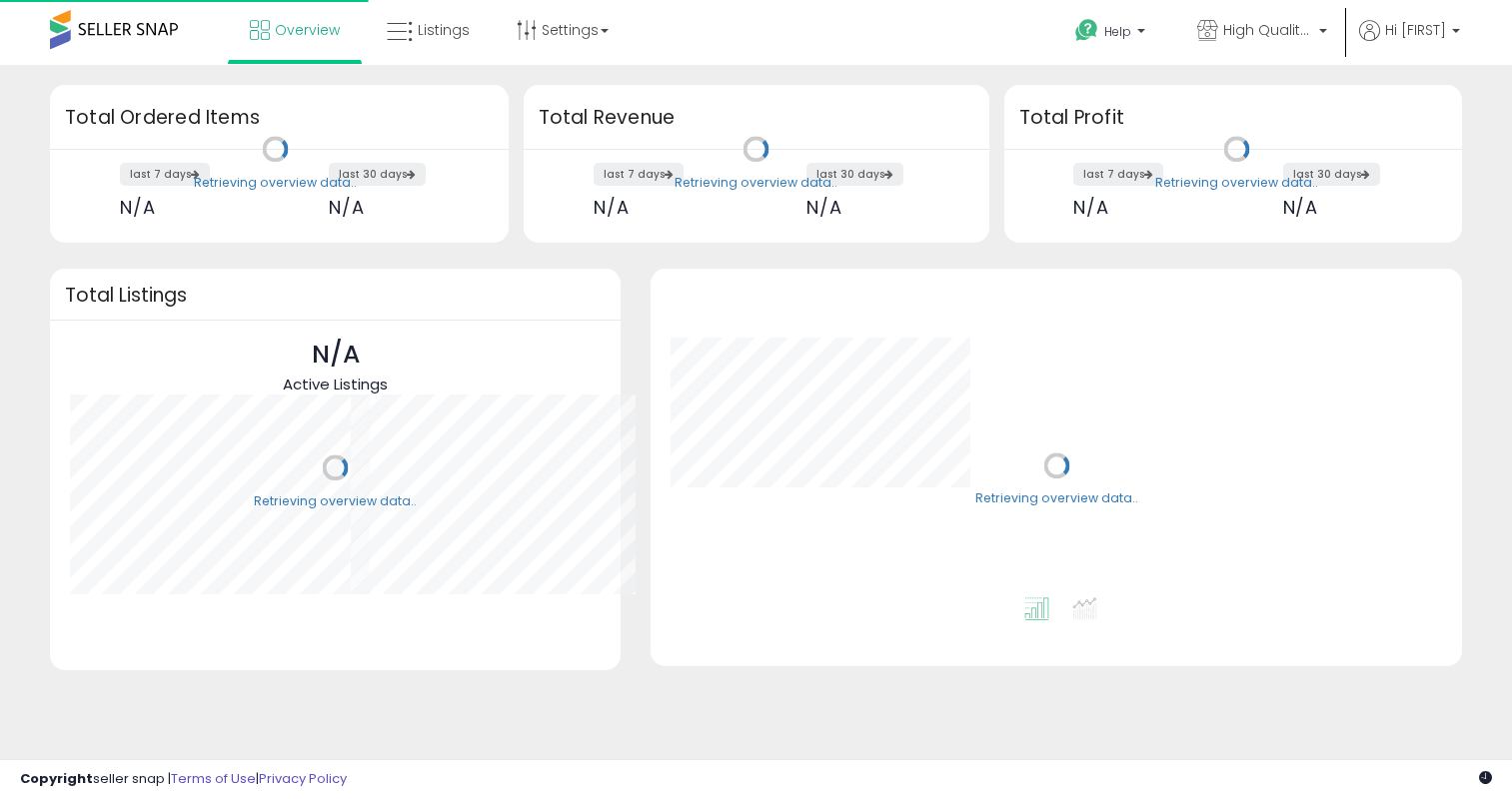 scroll, scrollTop: 0, scrollLeft: 0, axis: both 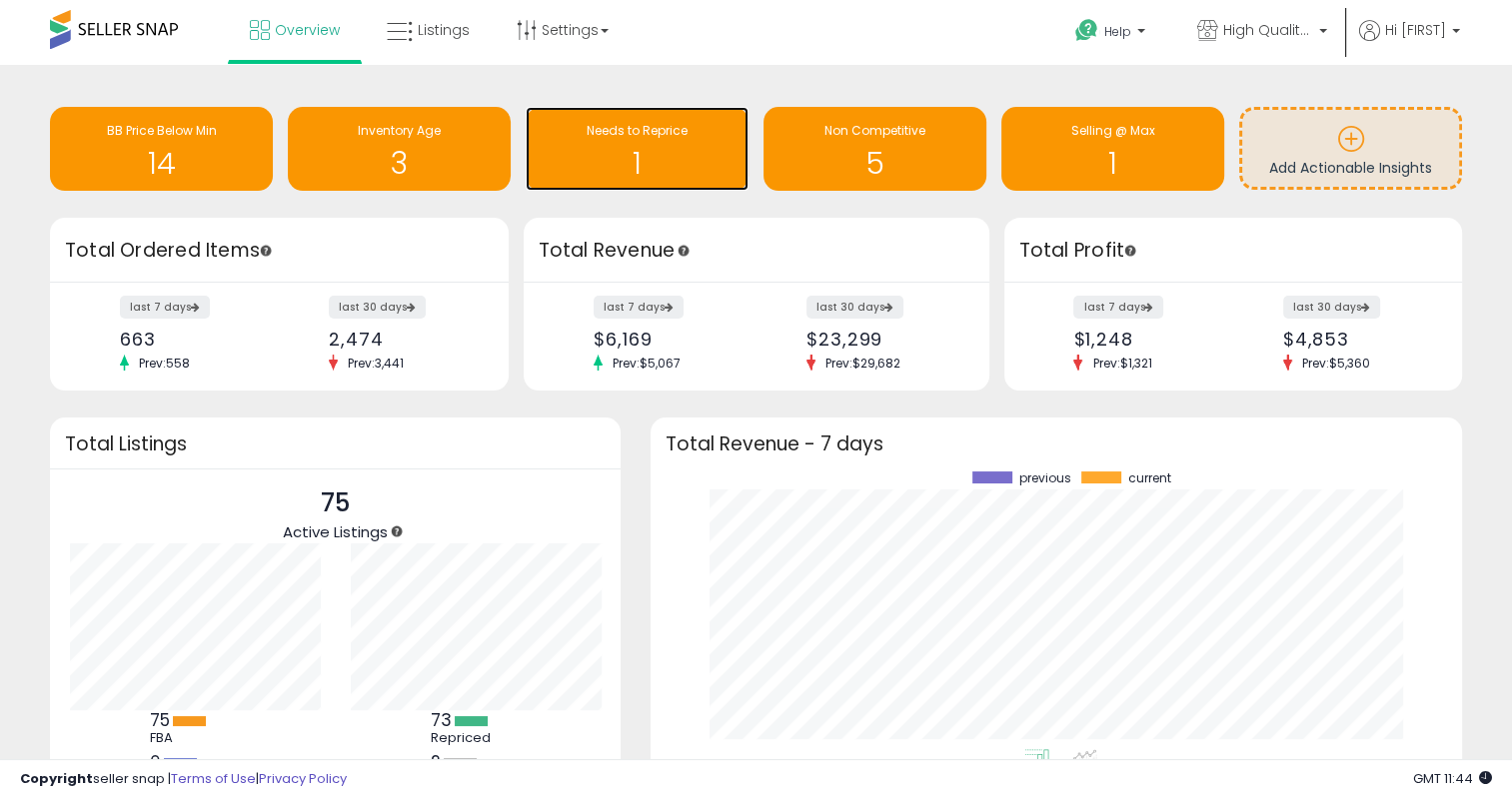 click on "Needs to Reprice" at bounding box center [637, 131] 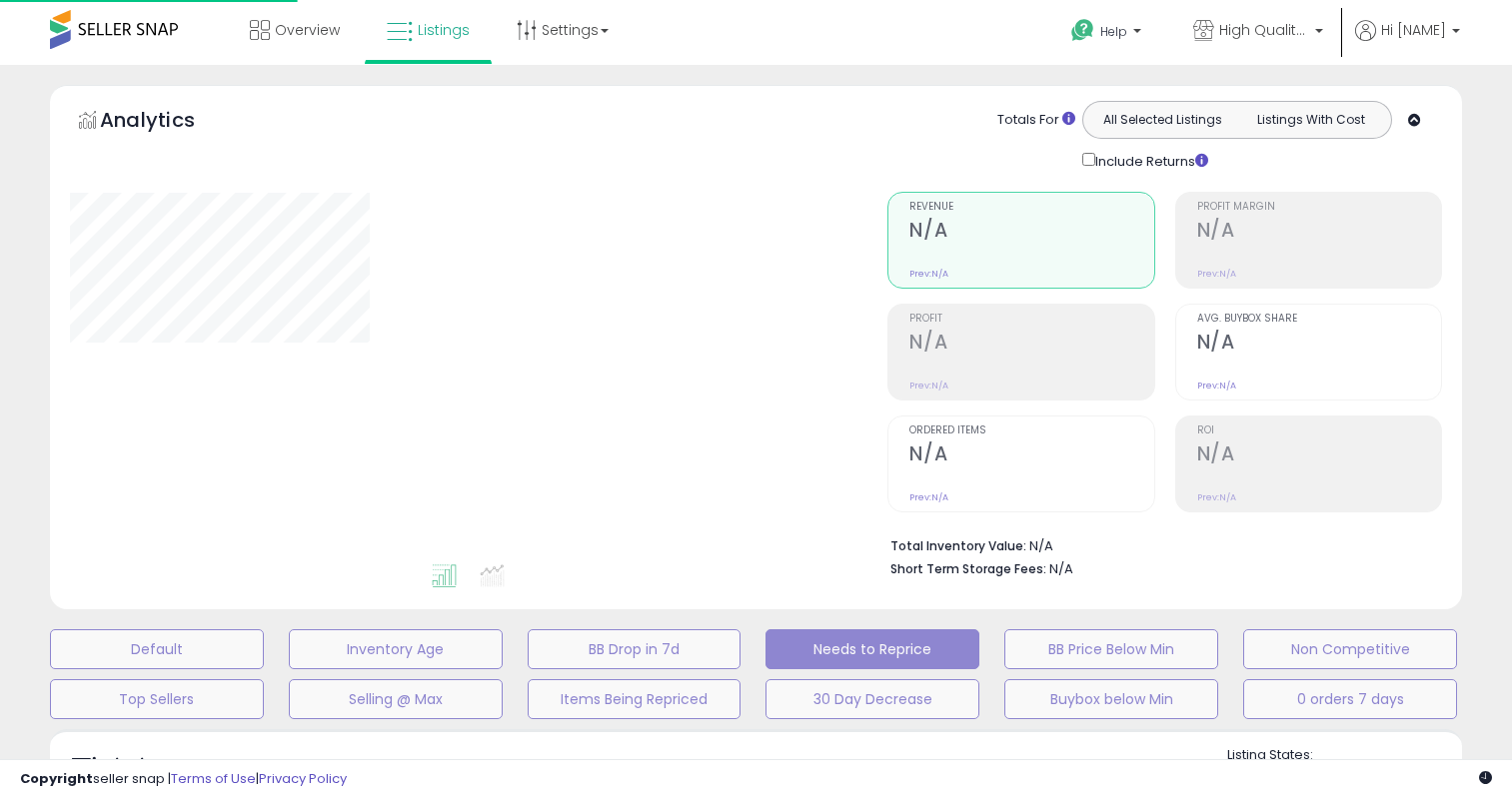scroll, scrollTop: 0, scrollLeft: 0, axis: both 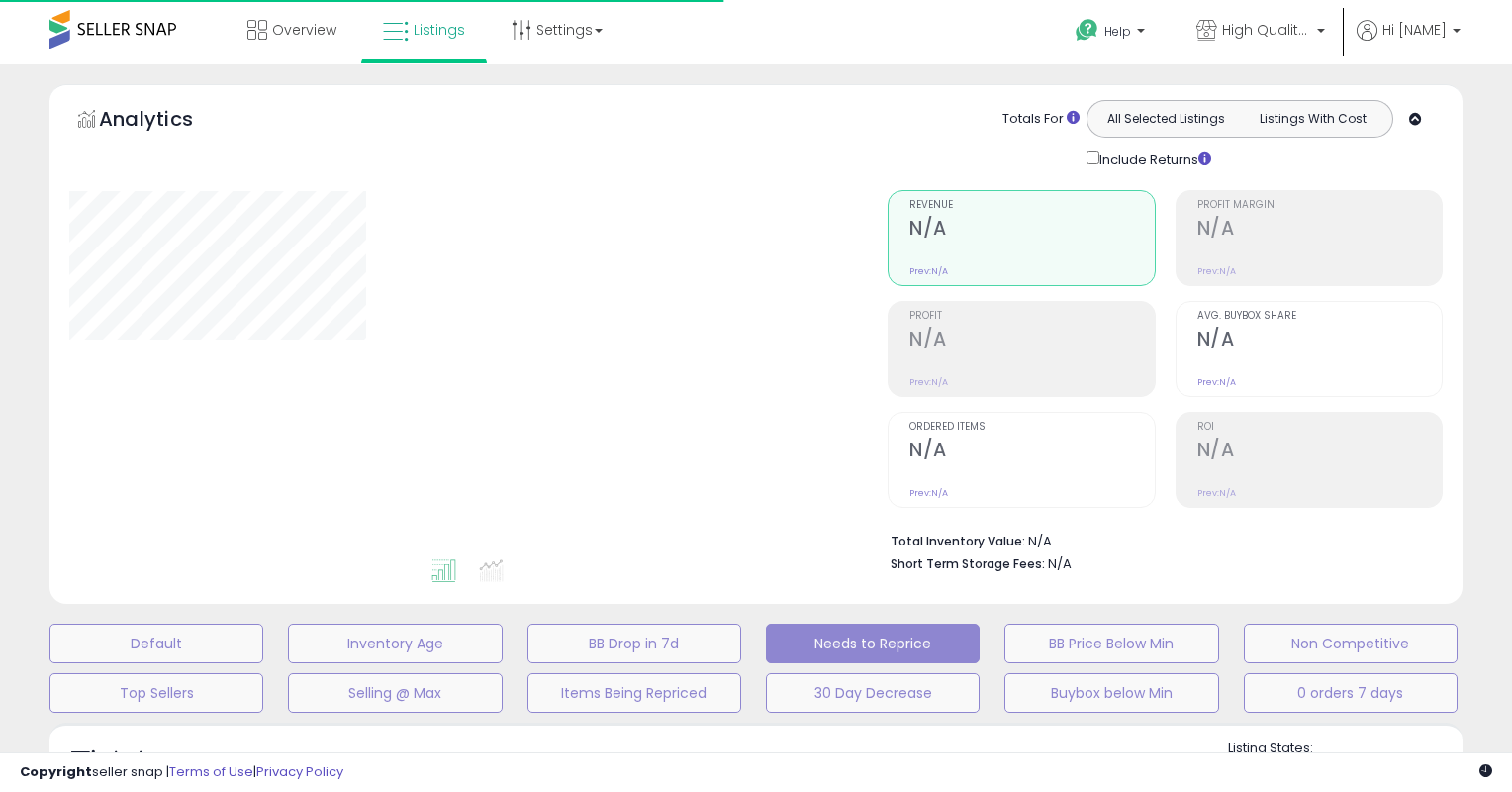 select on "**" 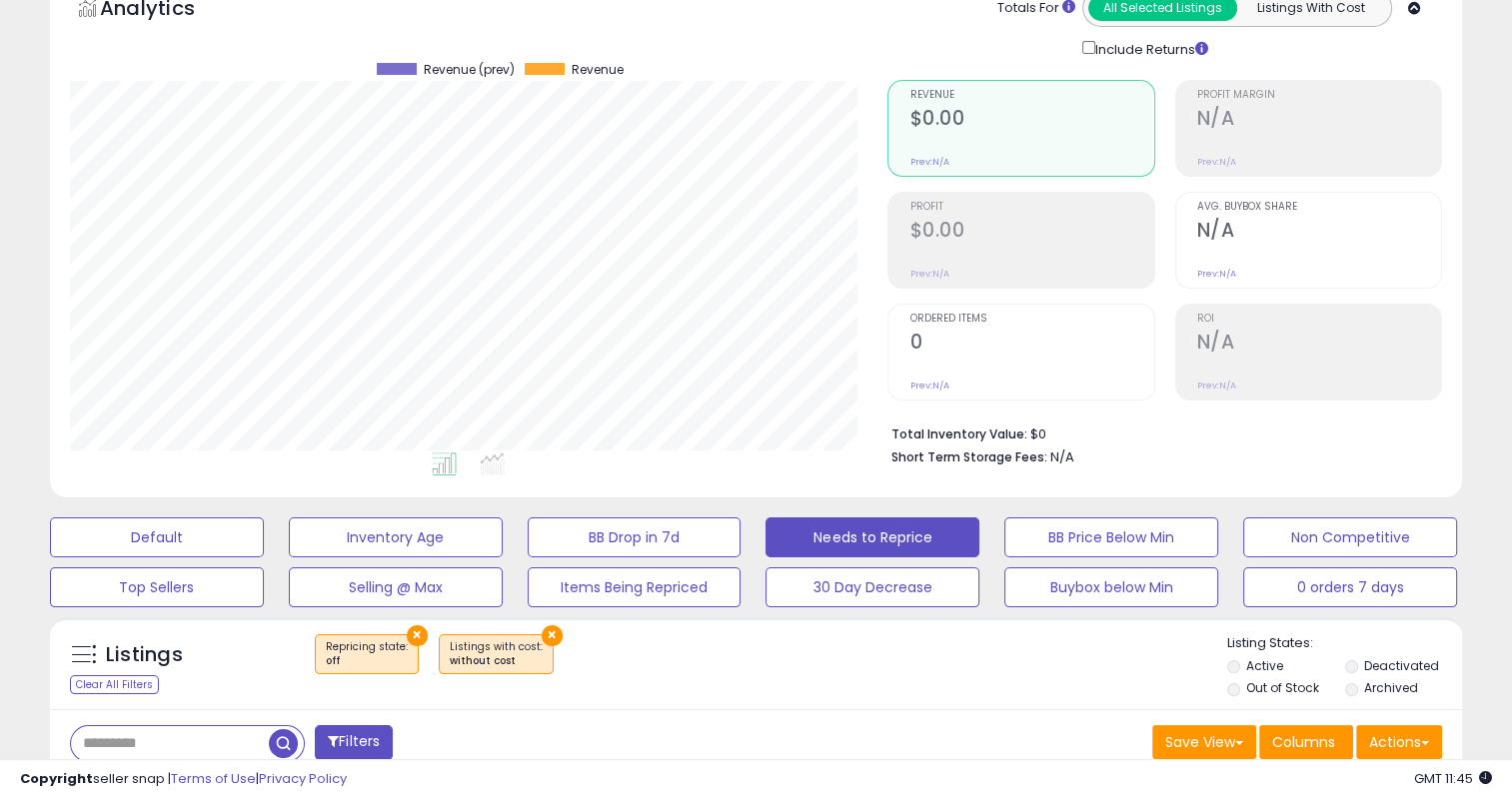 scroll, scrollTop: 154, scrollLeft: 0, axis: vertical 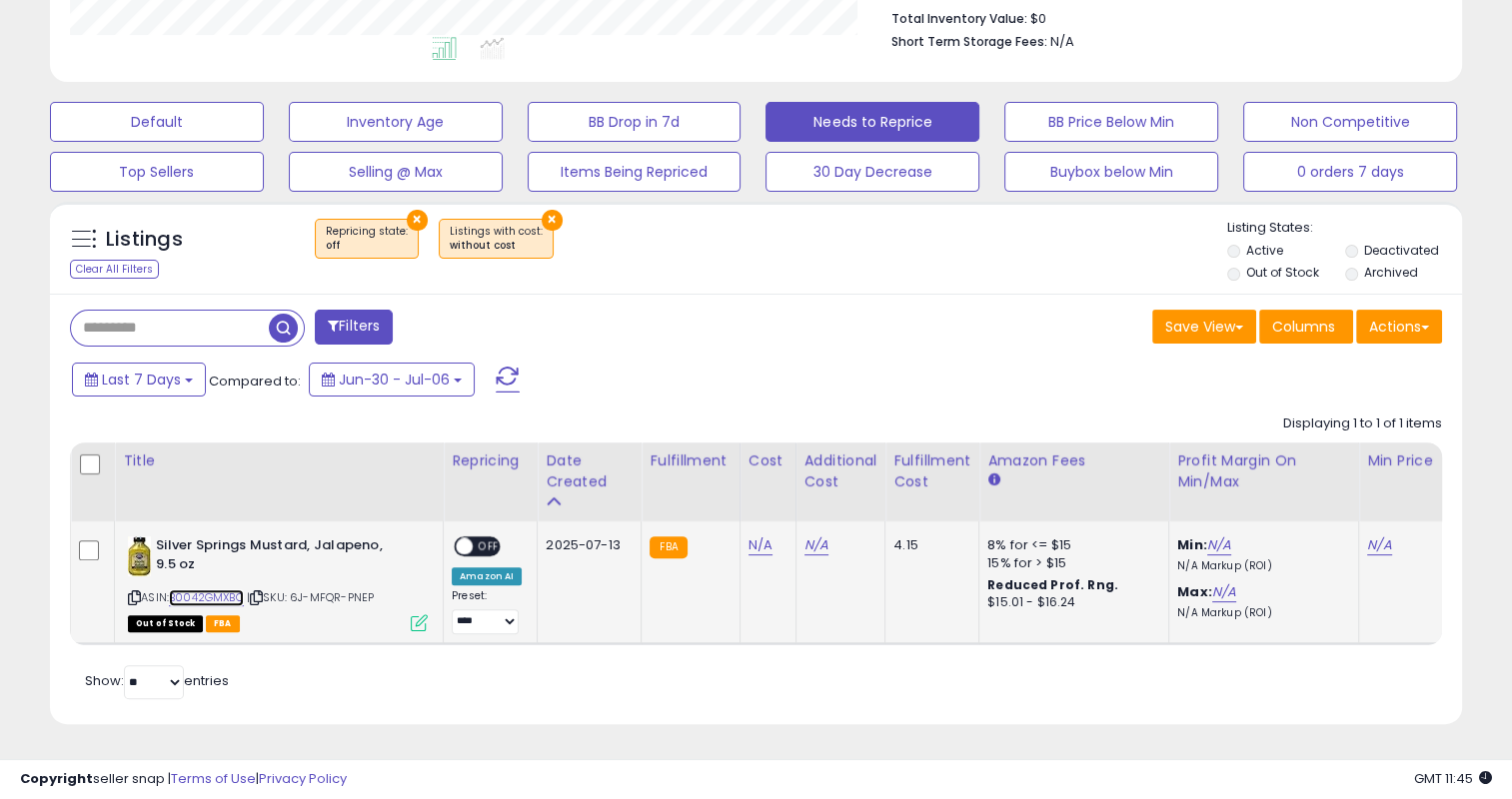 click on "B0042GMXBC" at bounding box center [206, 597] 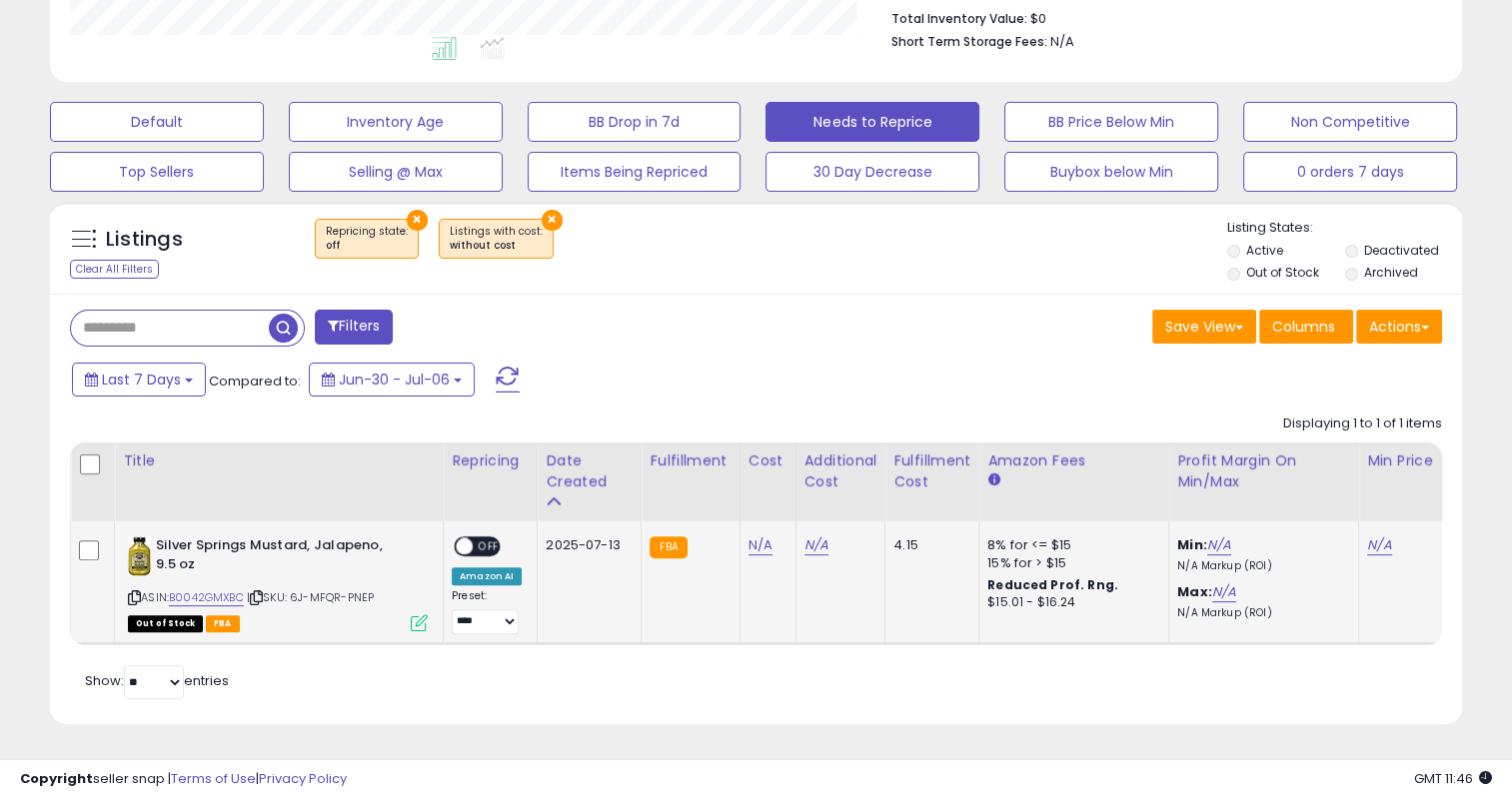 click at bounding box center [419, 622] 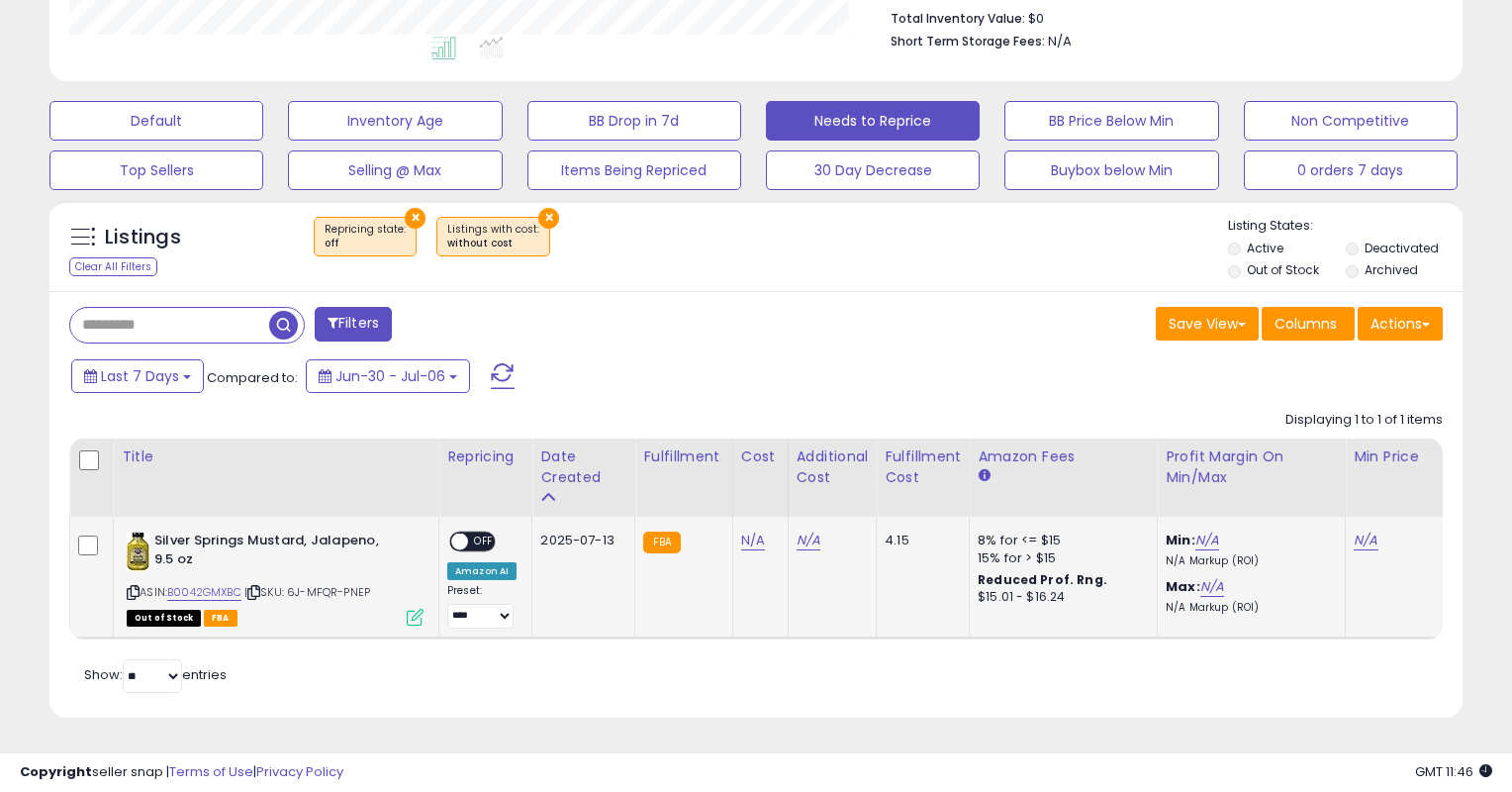 scroll, scrollTop: 989593, scrollLeft: 988709, axis: both 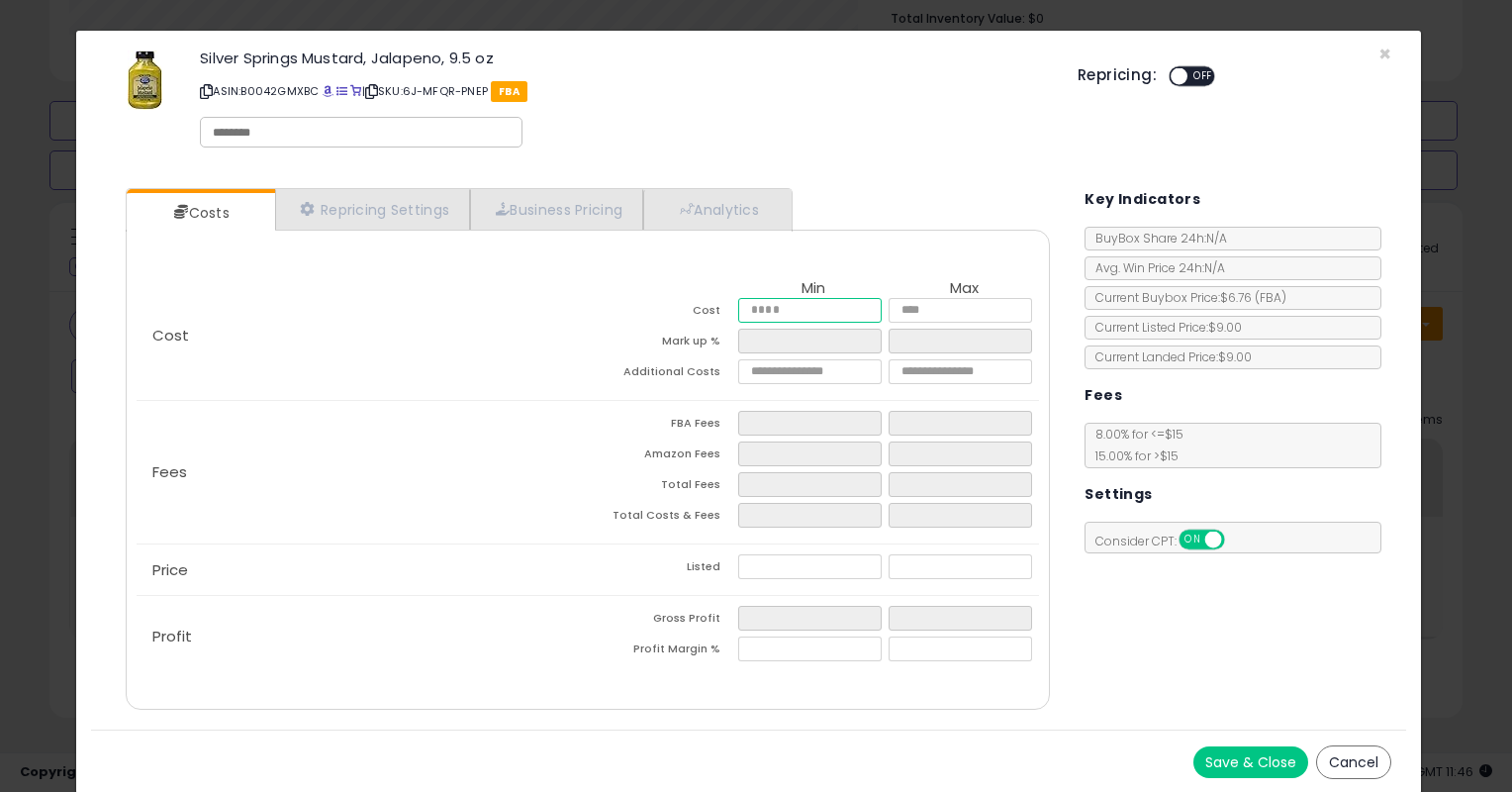 click at bounding box center (809, 310) 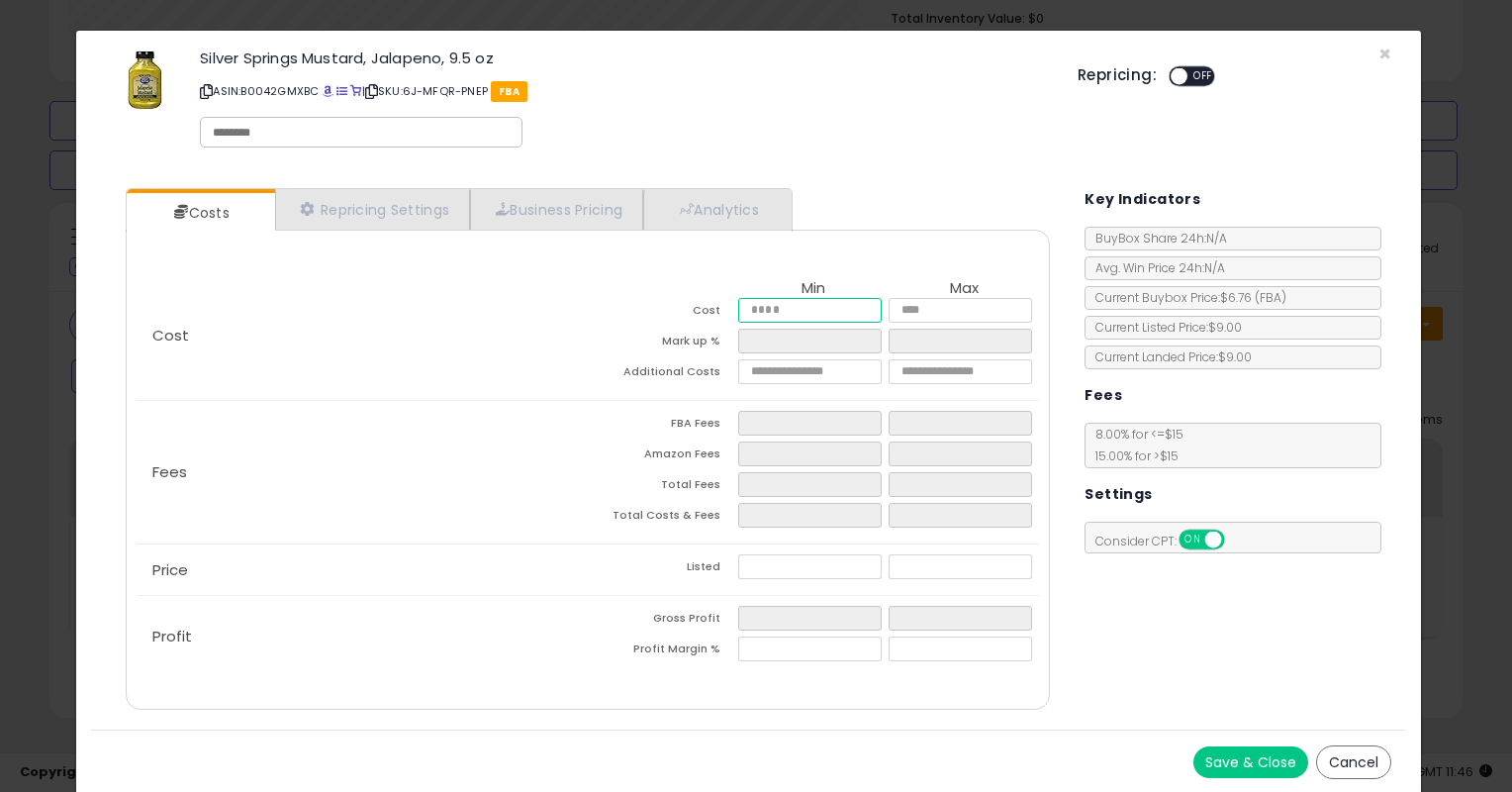 type on "*" 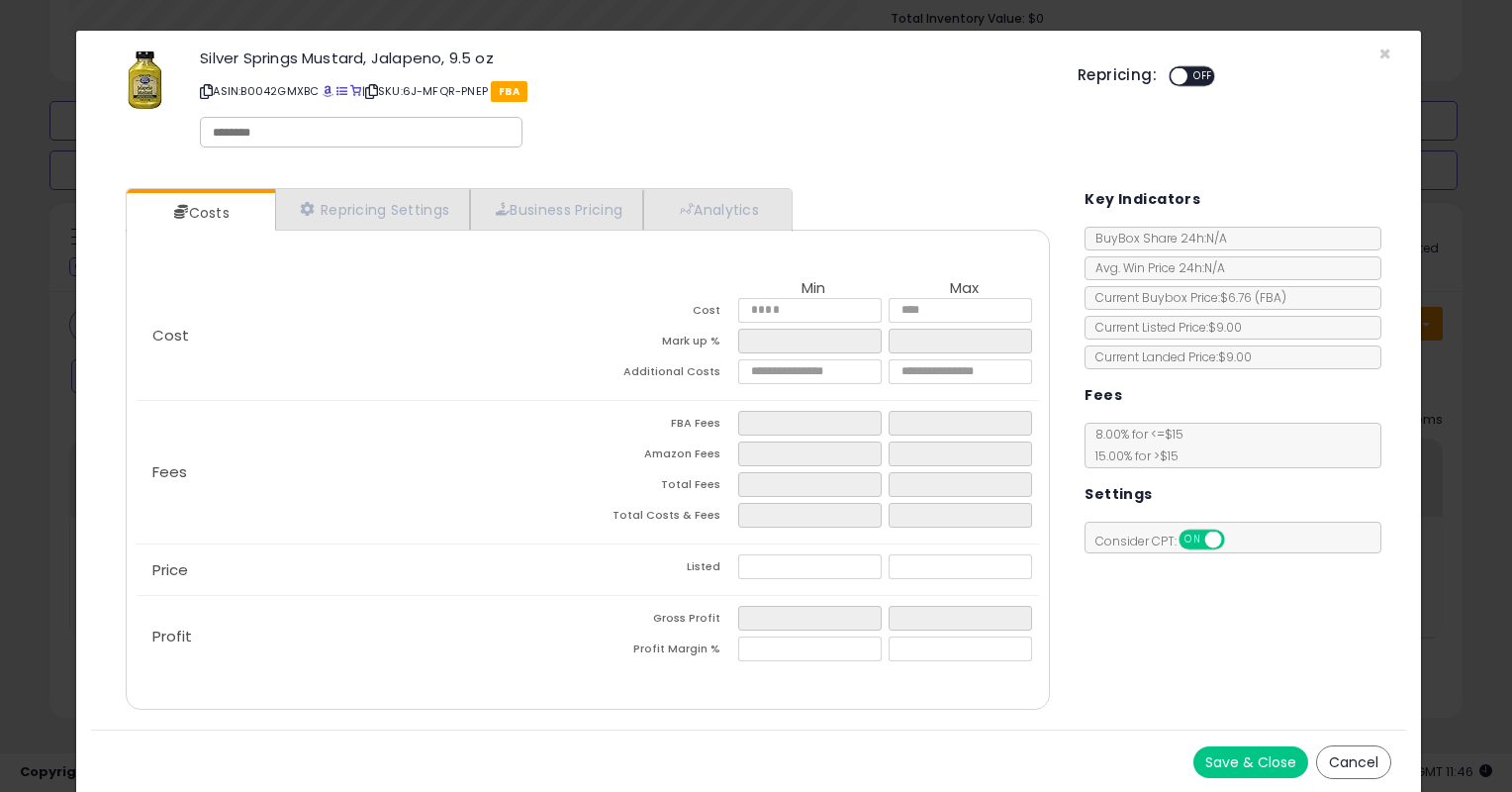 type on "****" 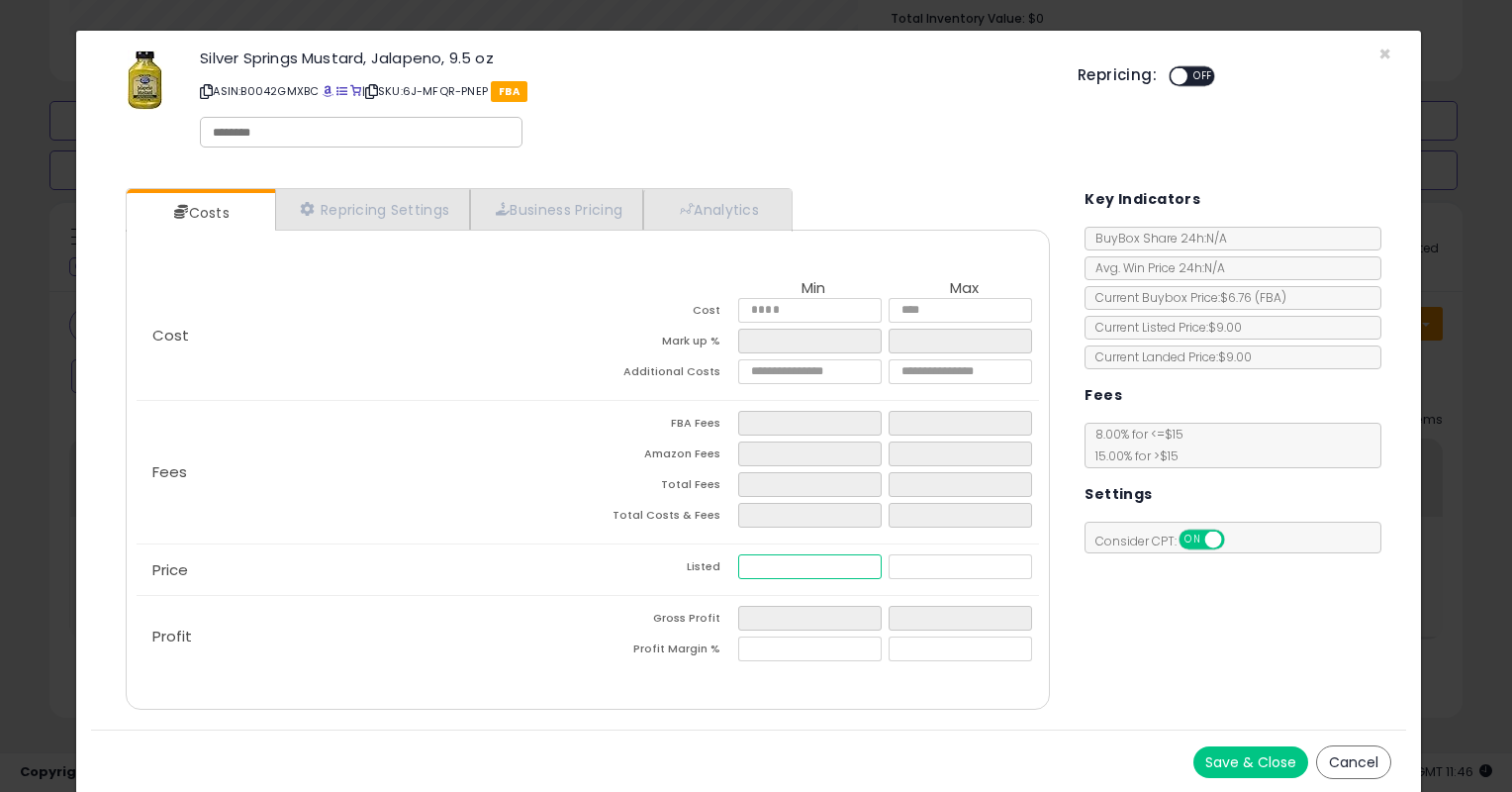 click at bounding box center [809, 566] 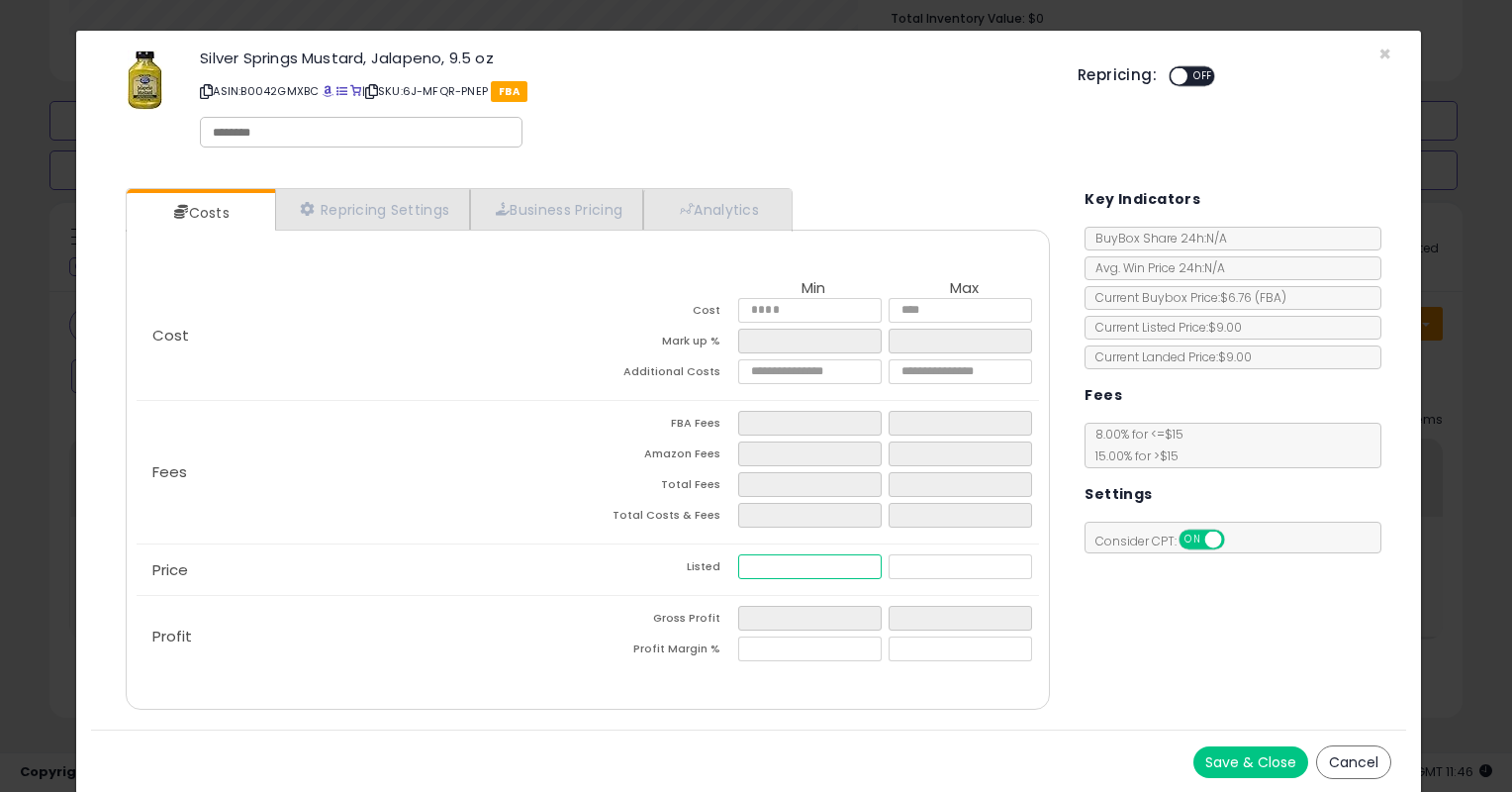 type on "****" 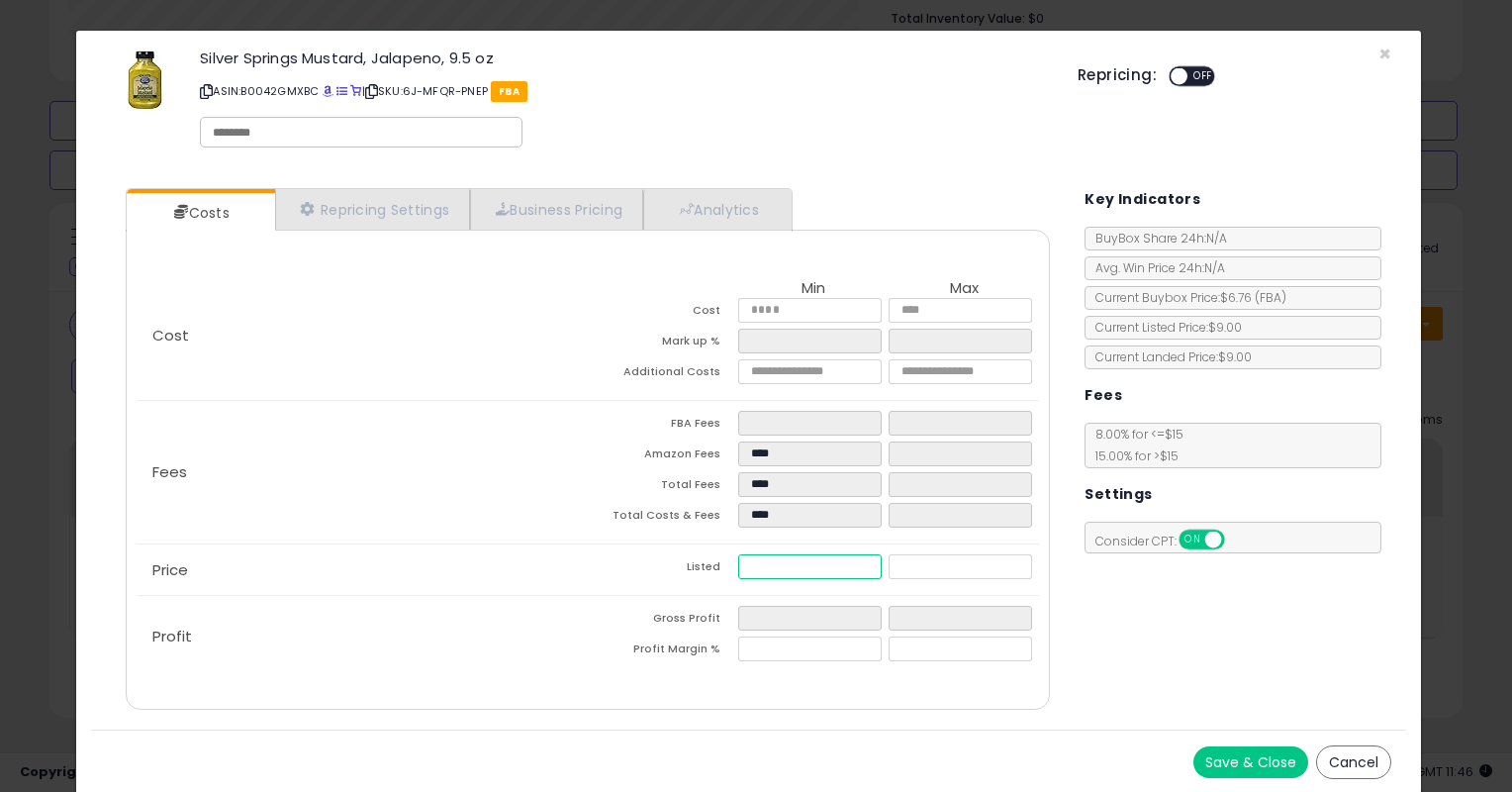 type on "****" 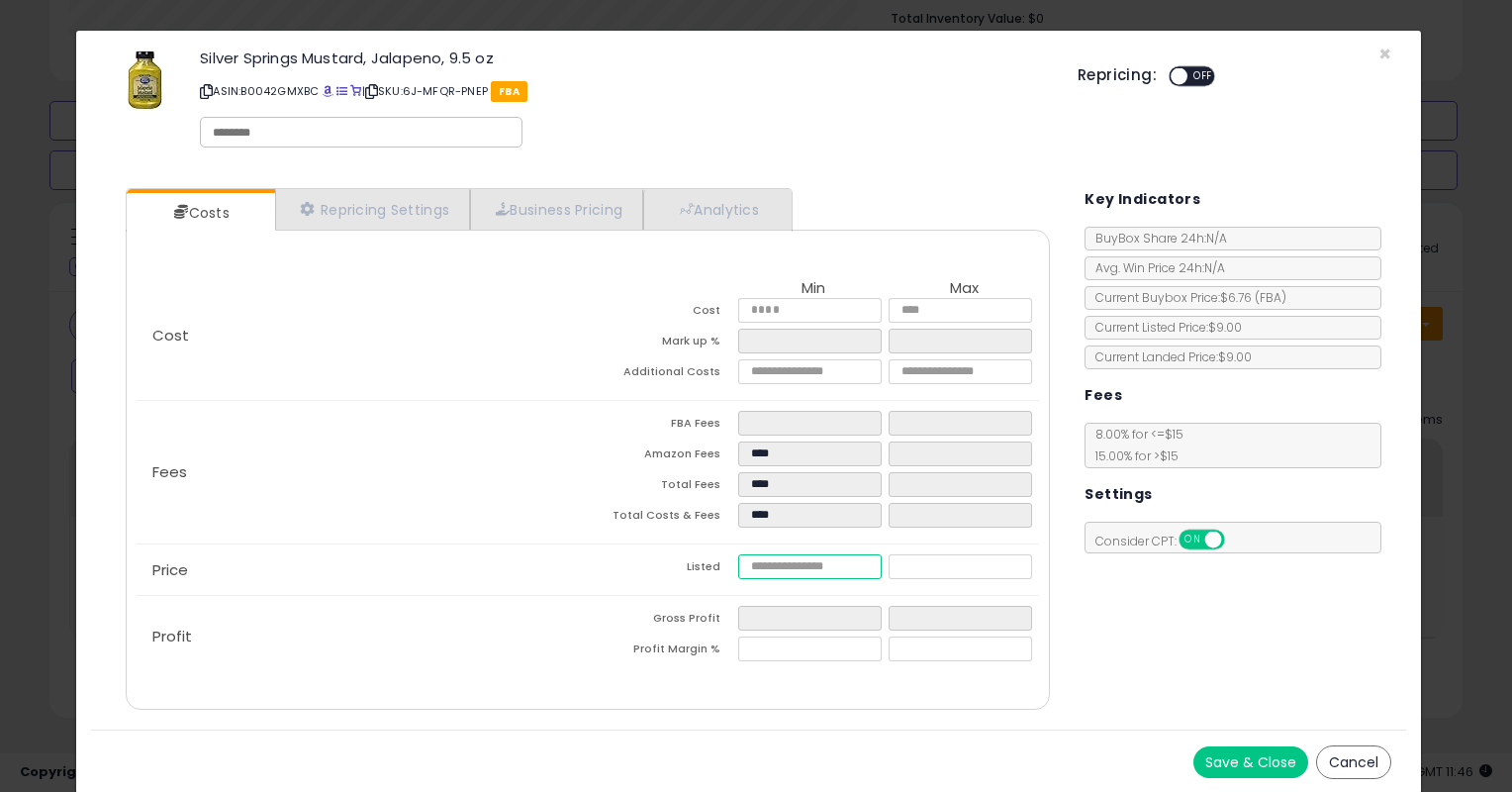type on "****" 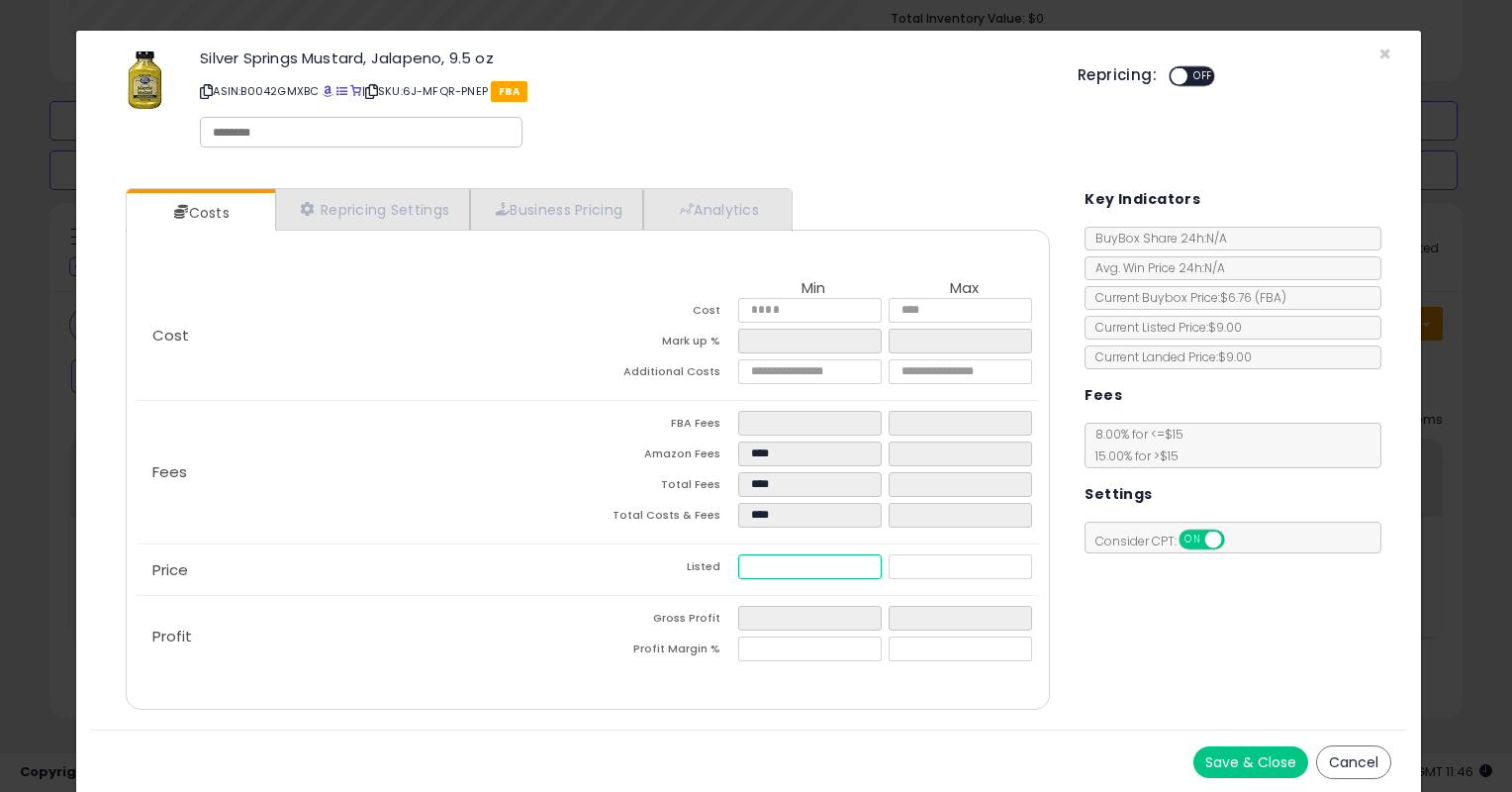 type on "***" 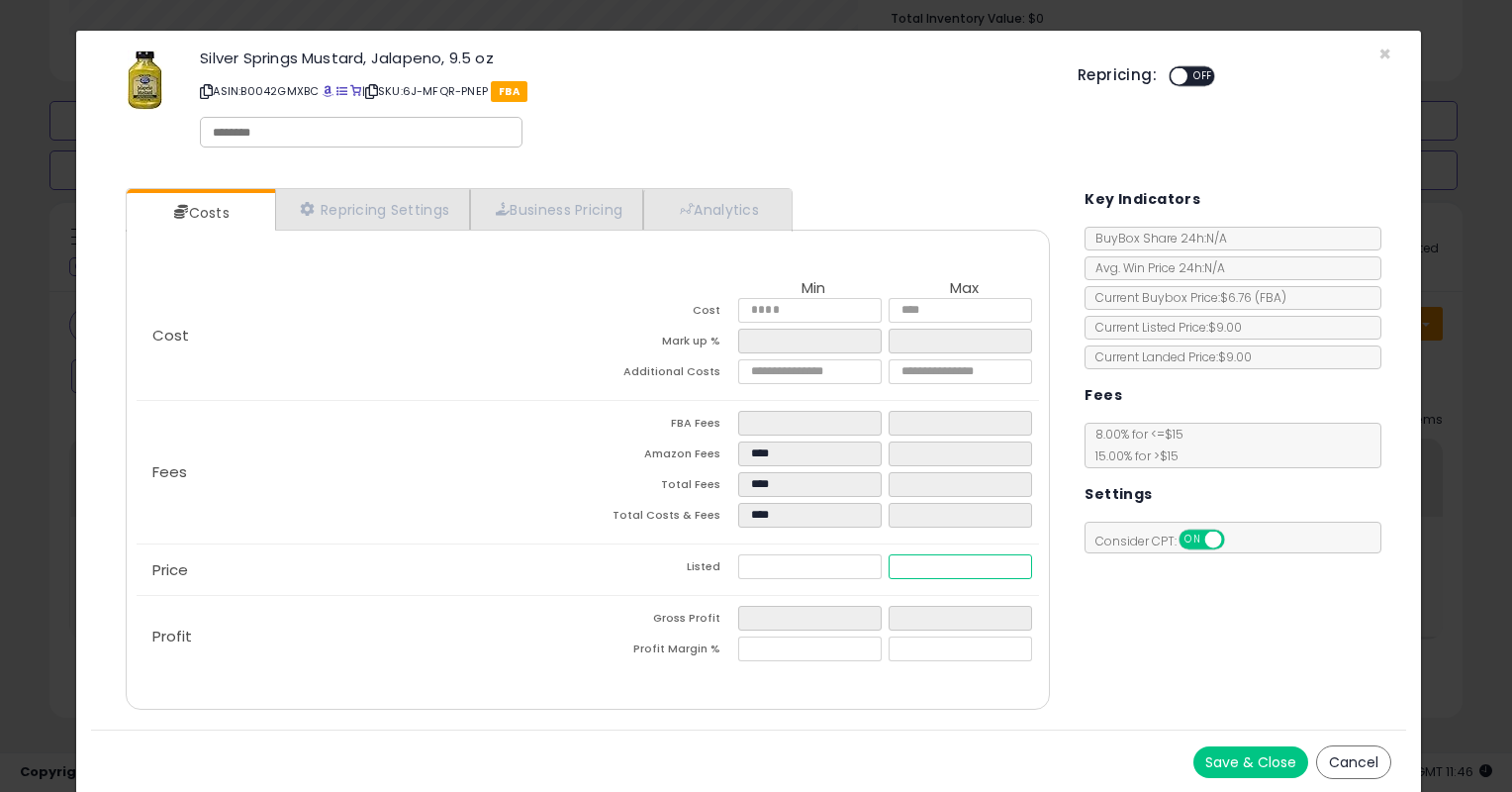 type on "*****" 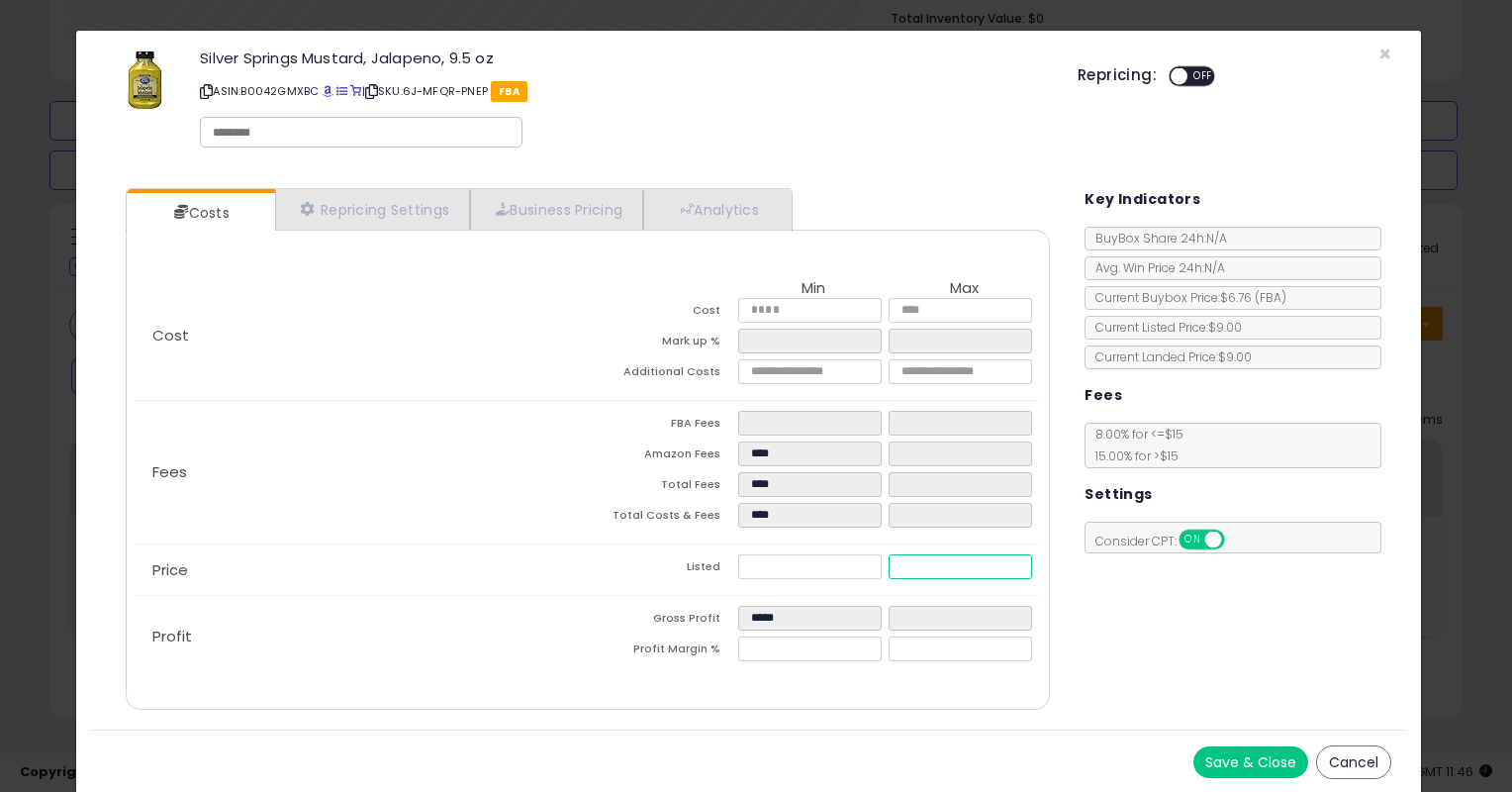 type on "****" 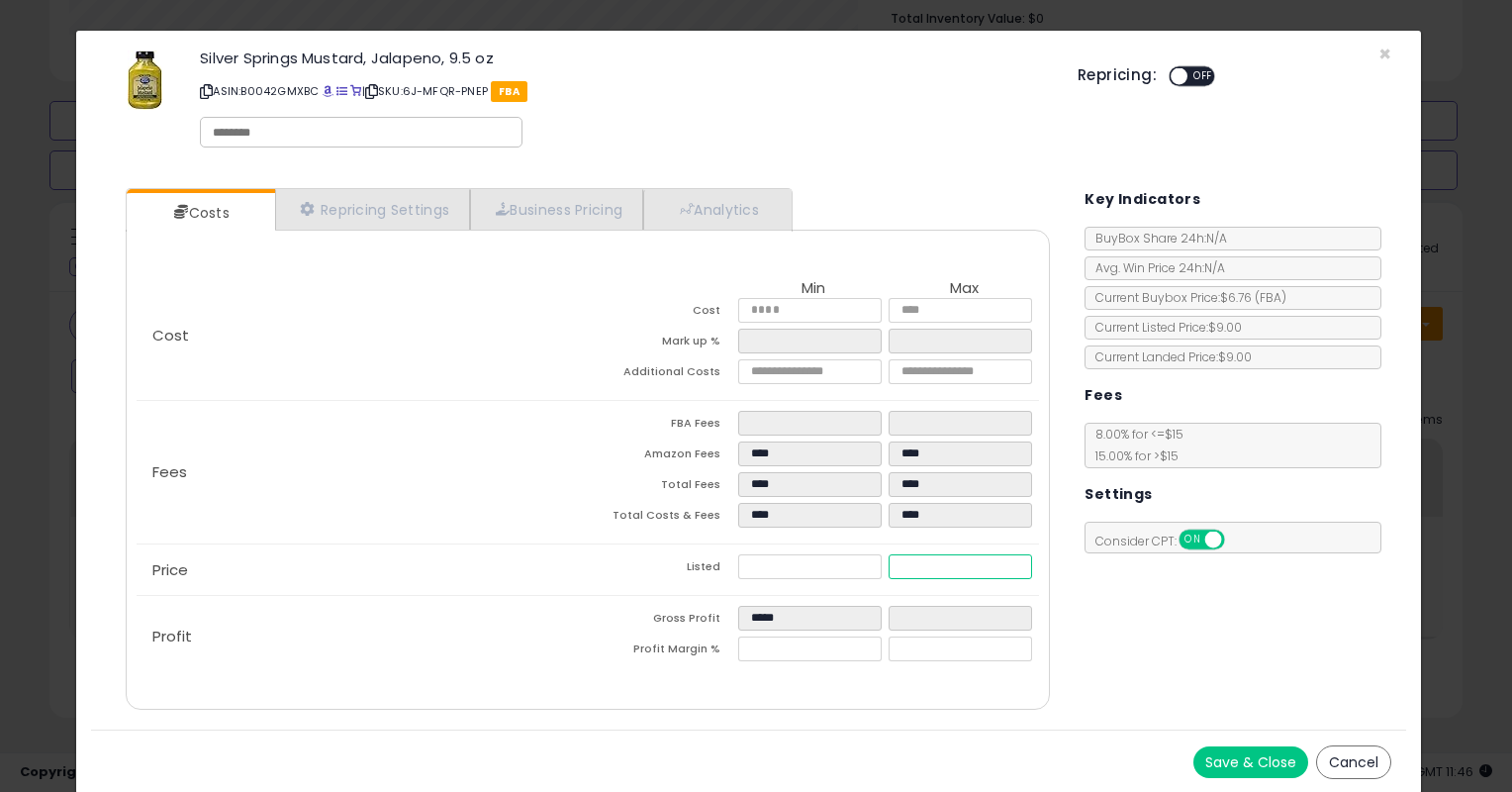 type on "*****" 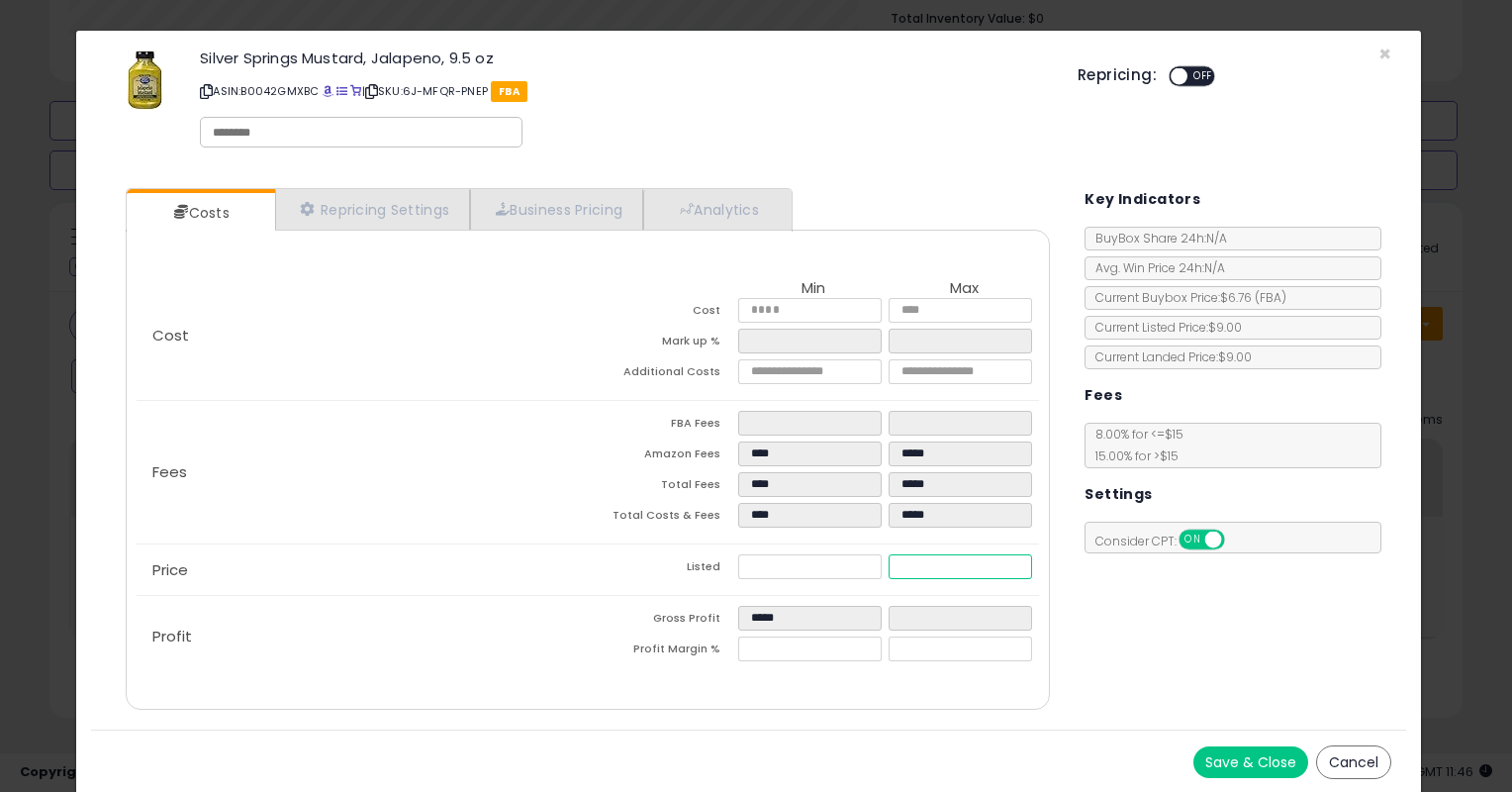 type on "******" 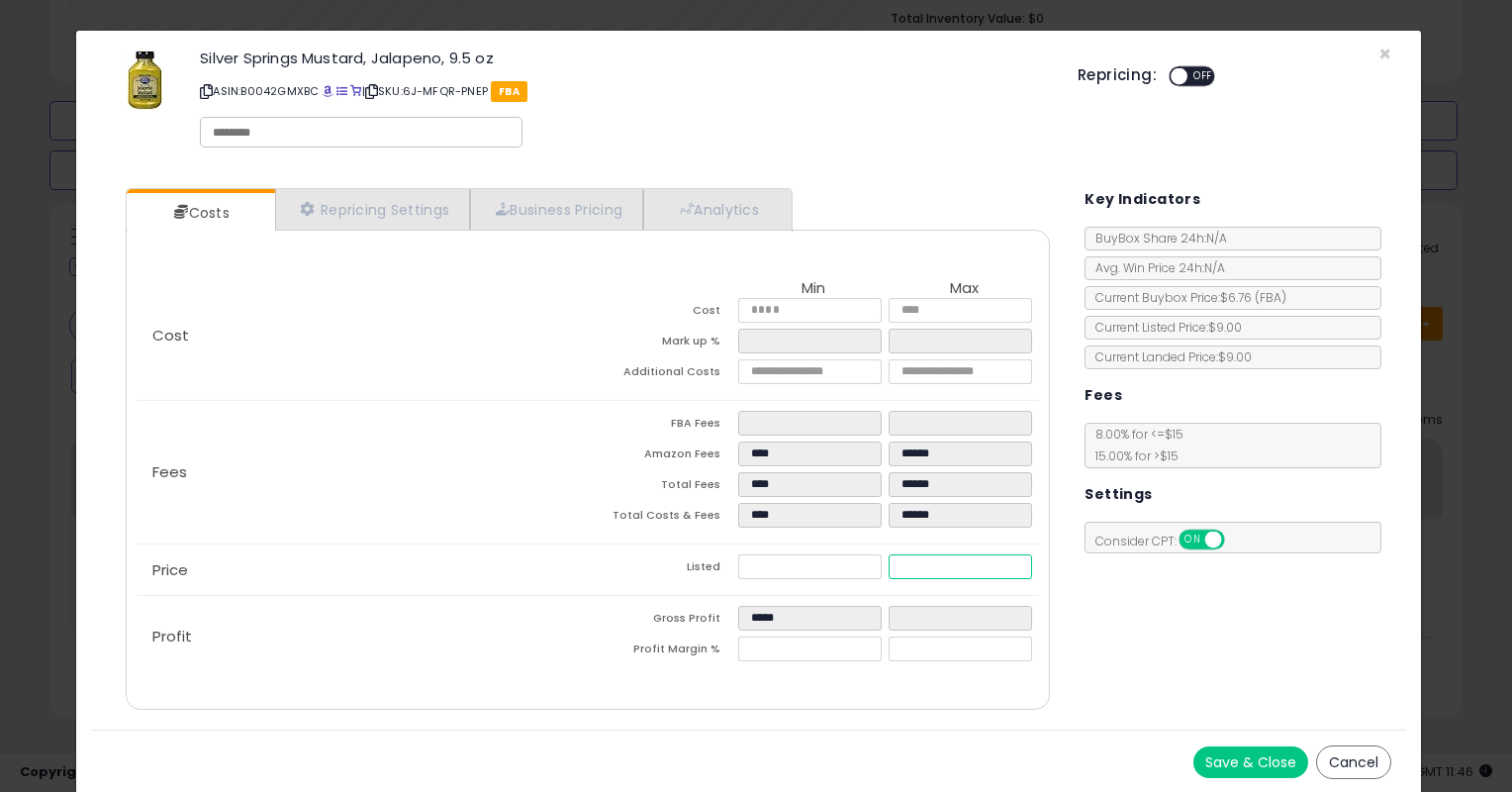 type on "*****" 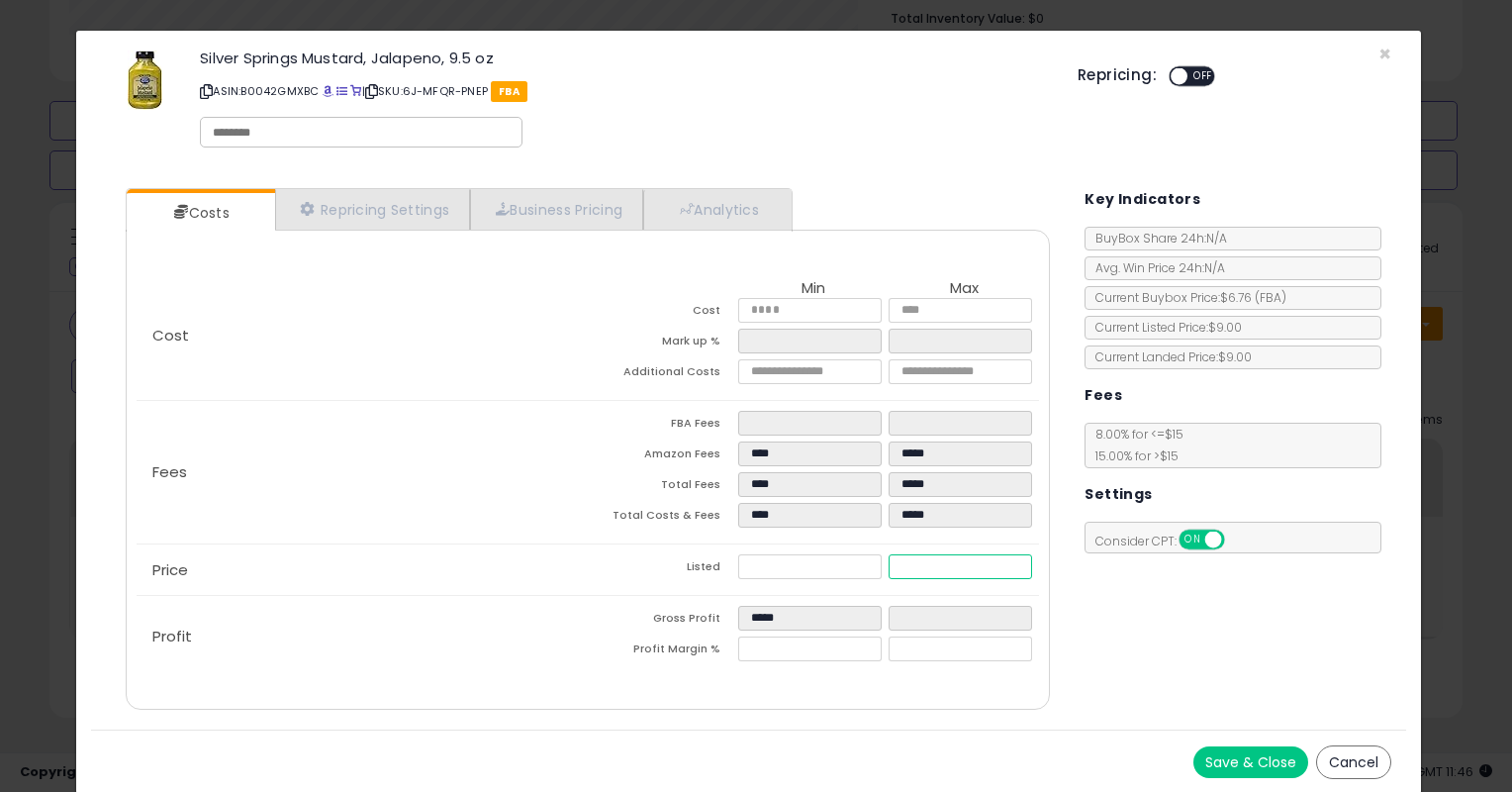 type on "****" 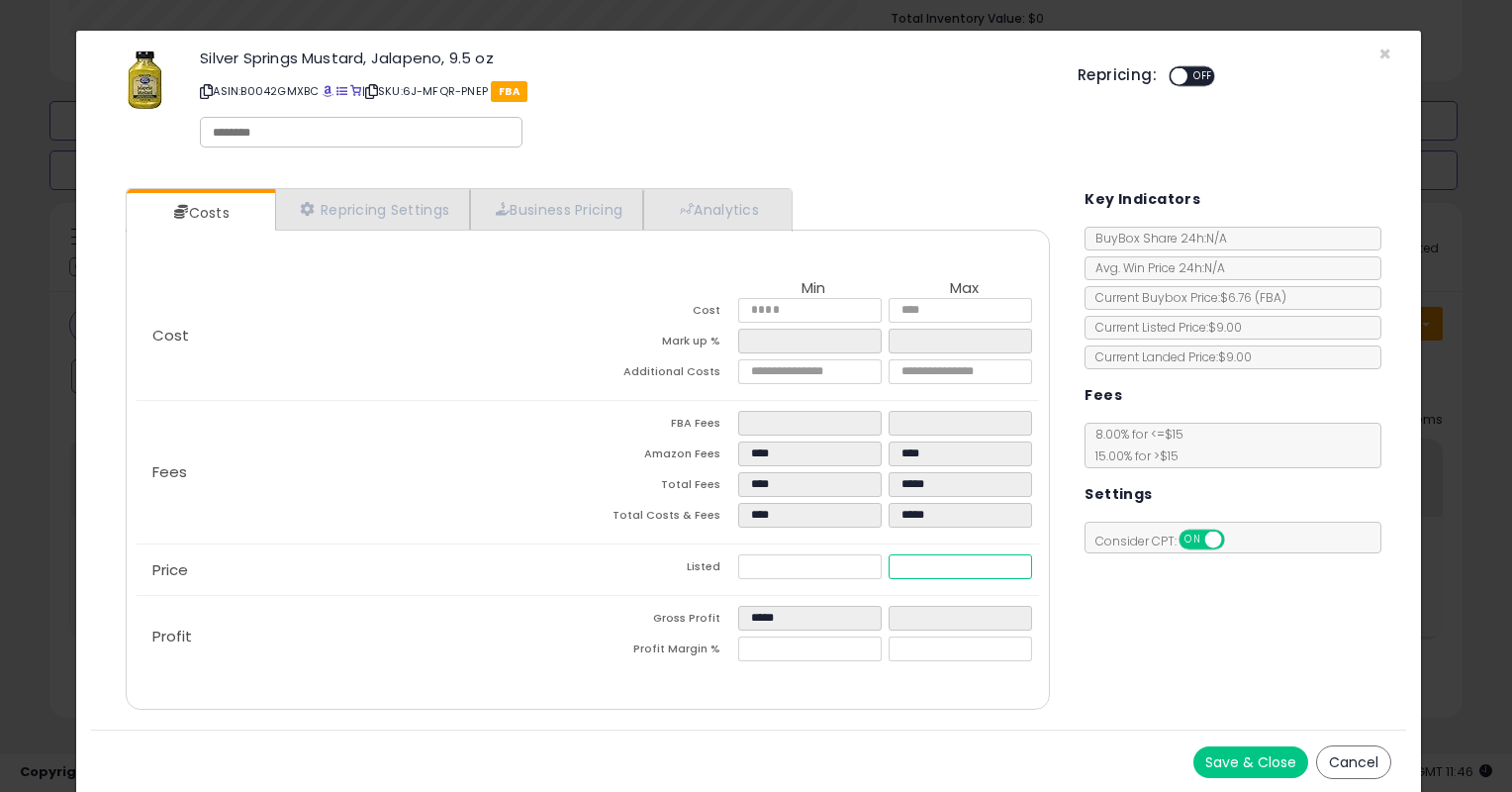 type on "****" 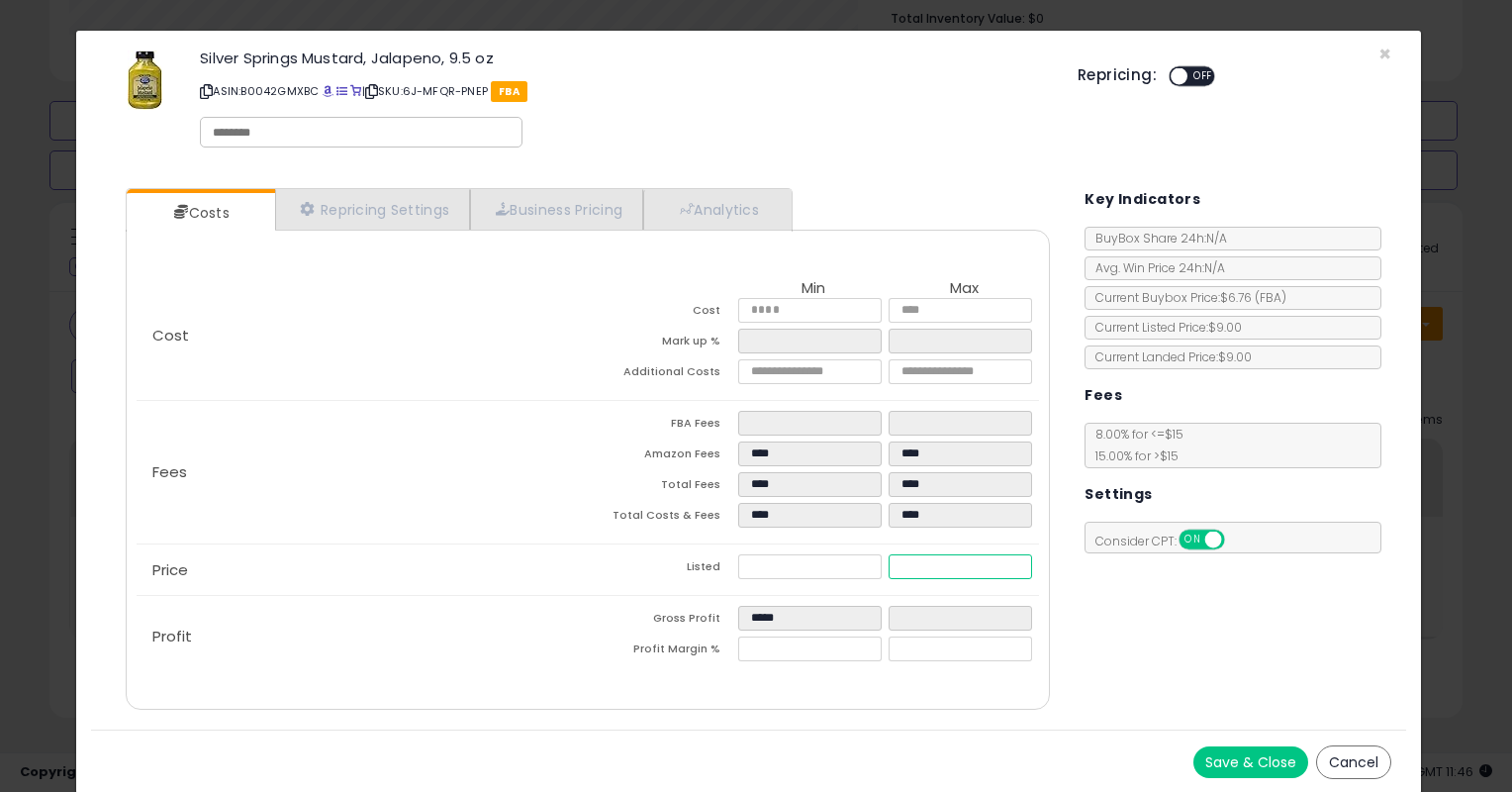 type on "****" 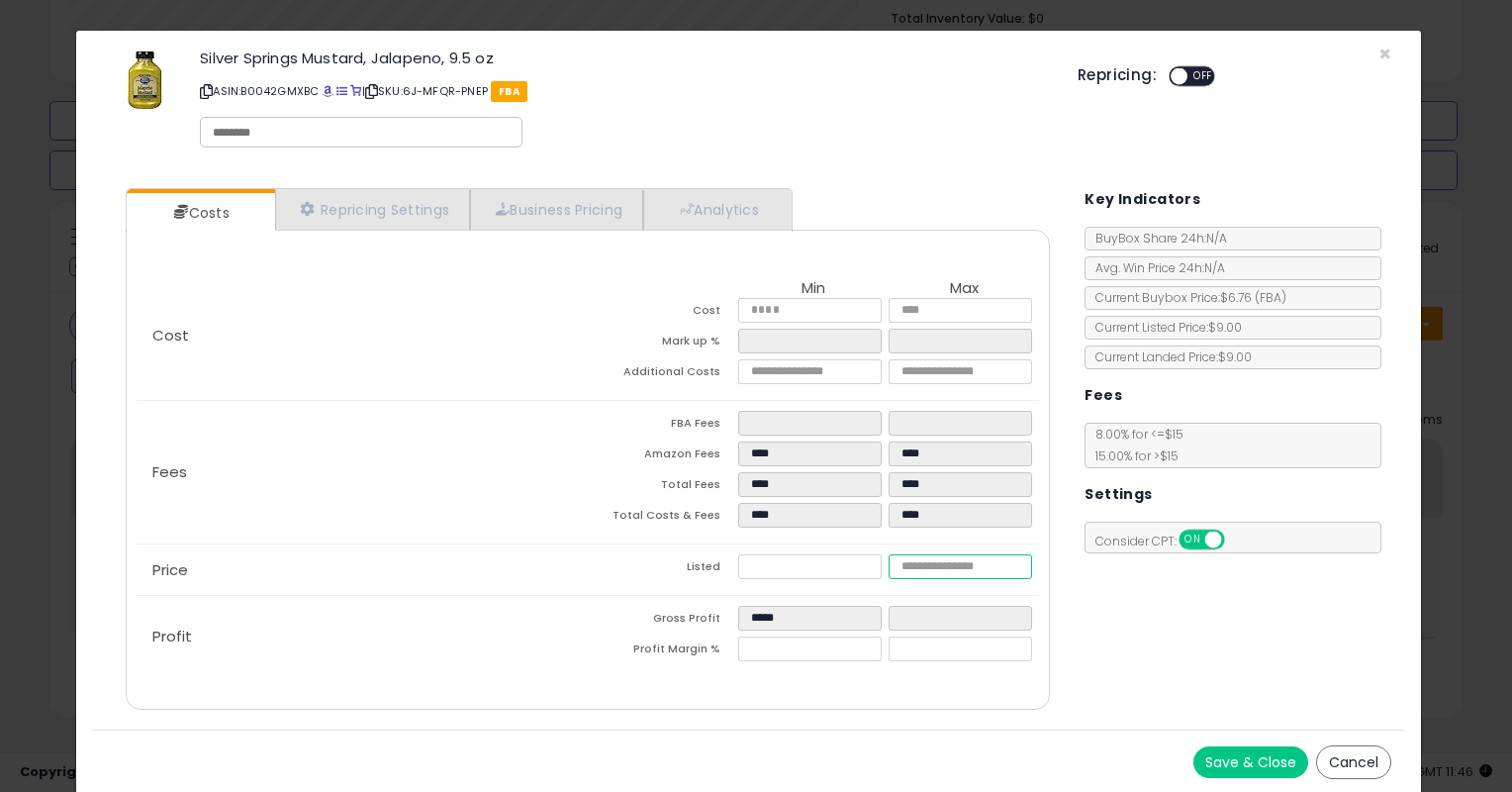 type on "****" 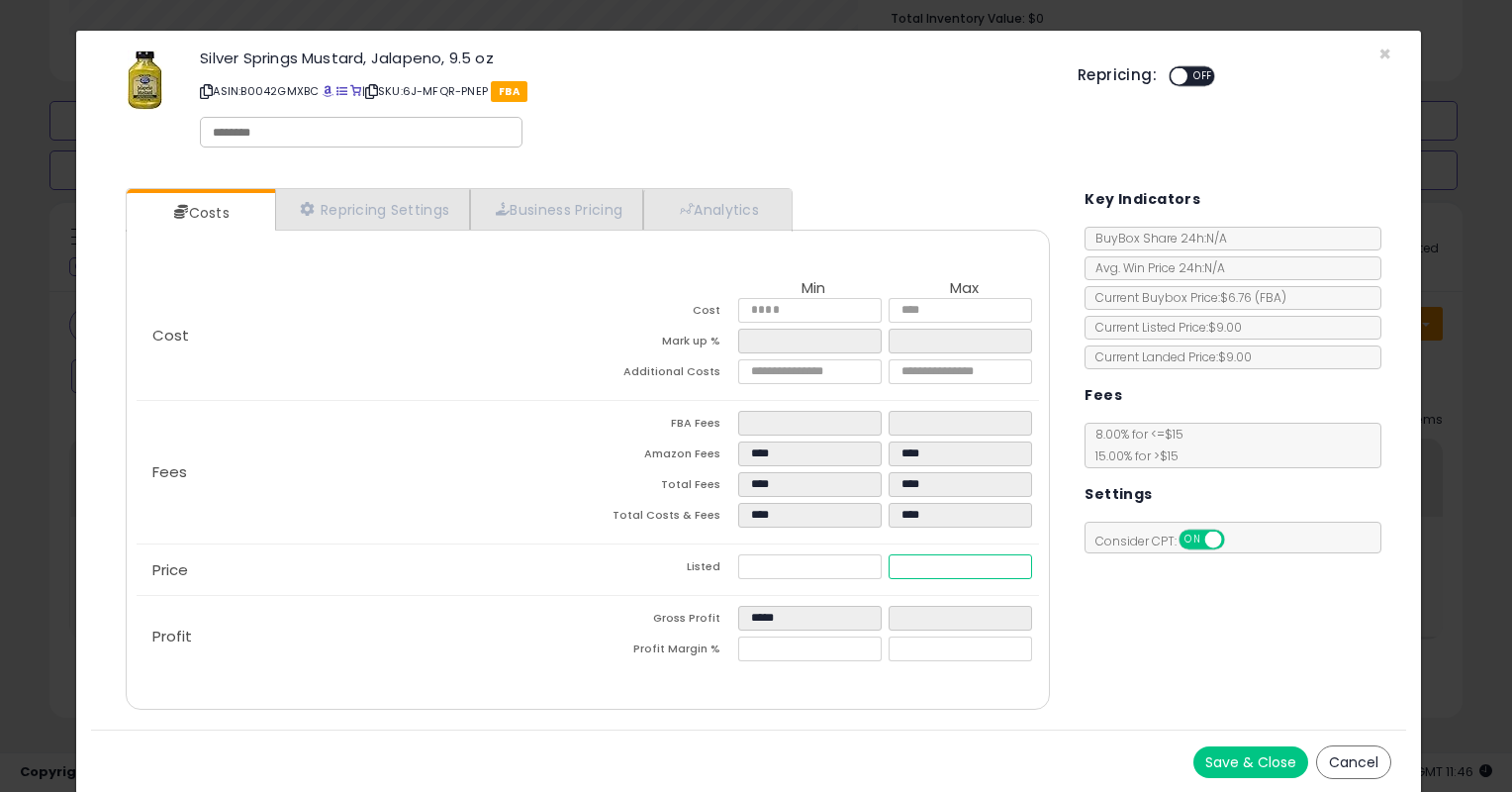type on "****" 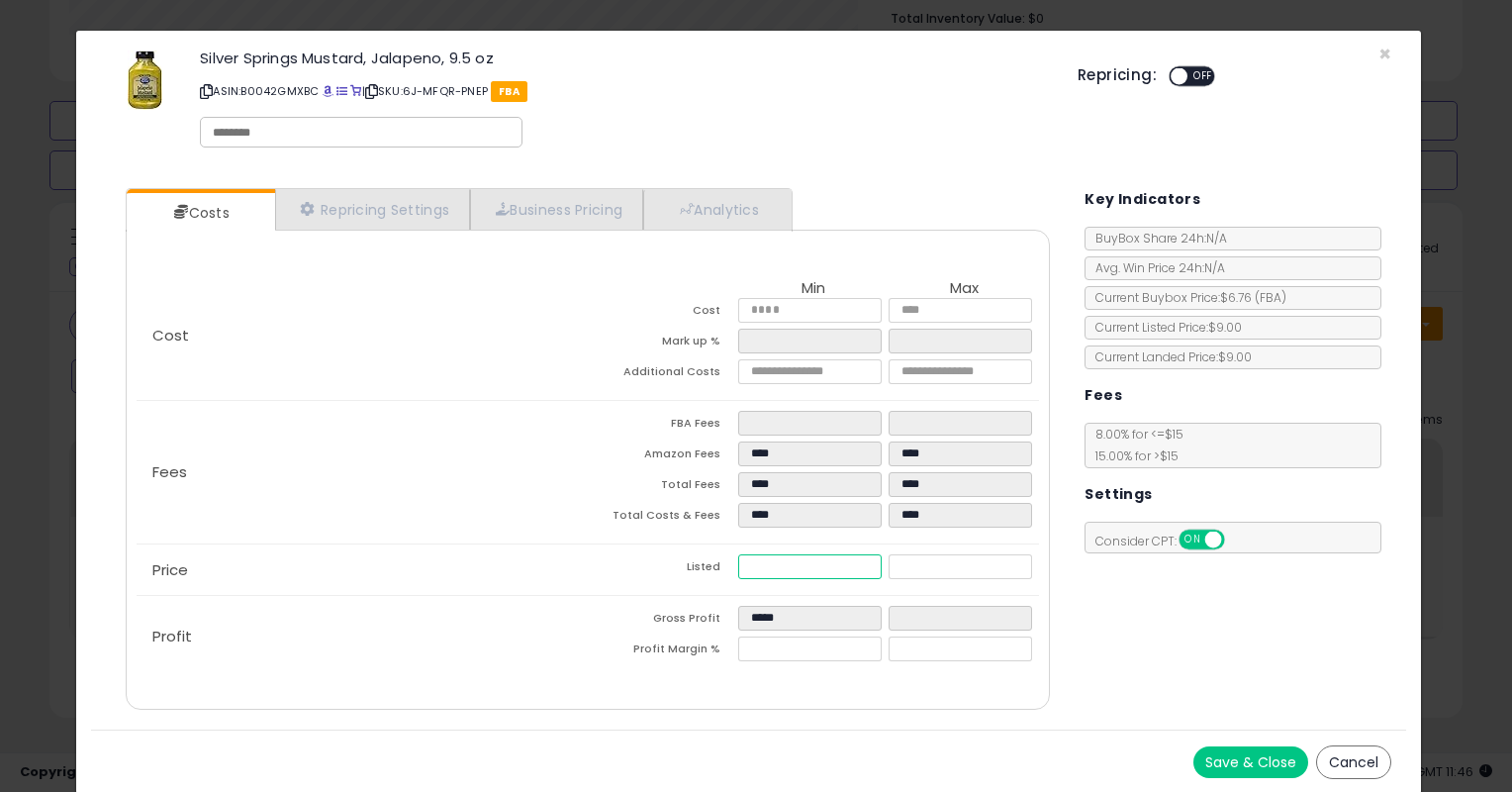 type on "******" 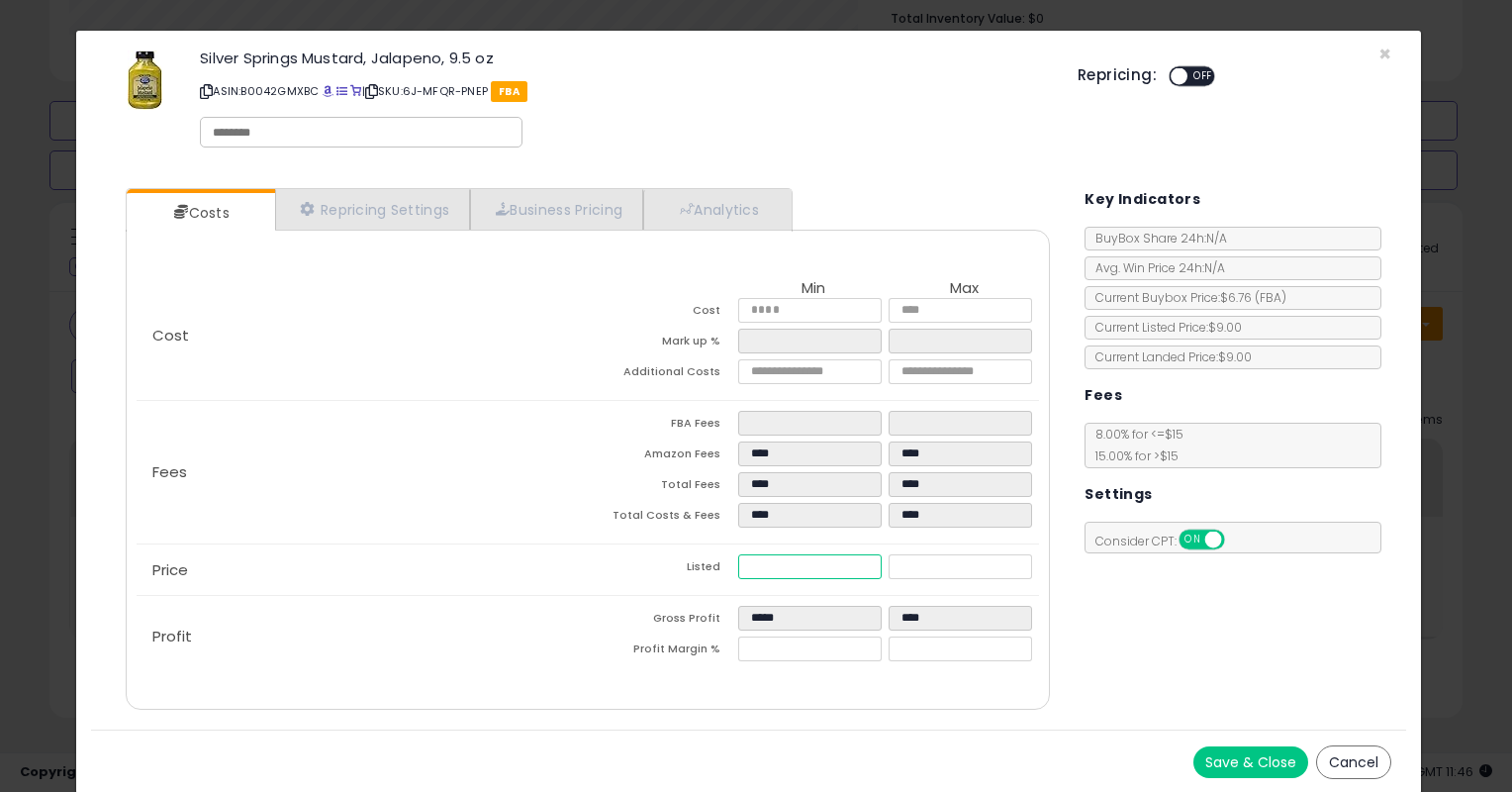 click on "****" at bounding box center (809, 566) 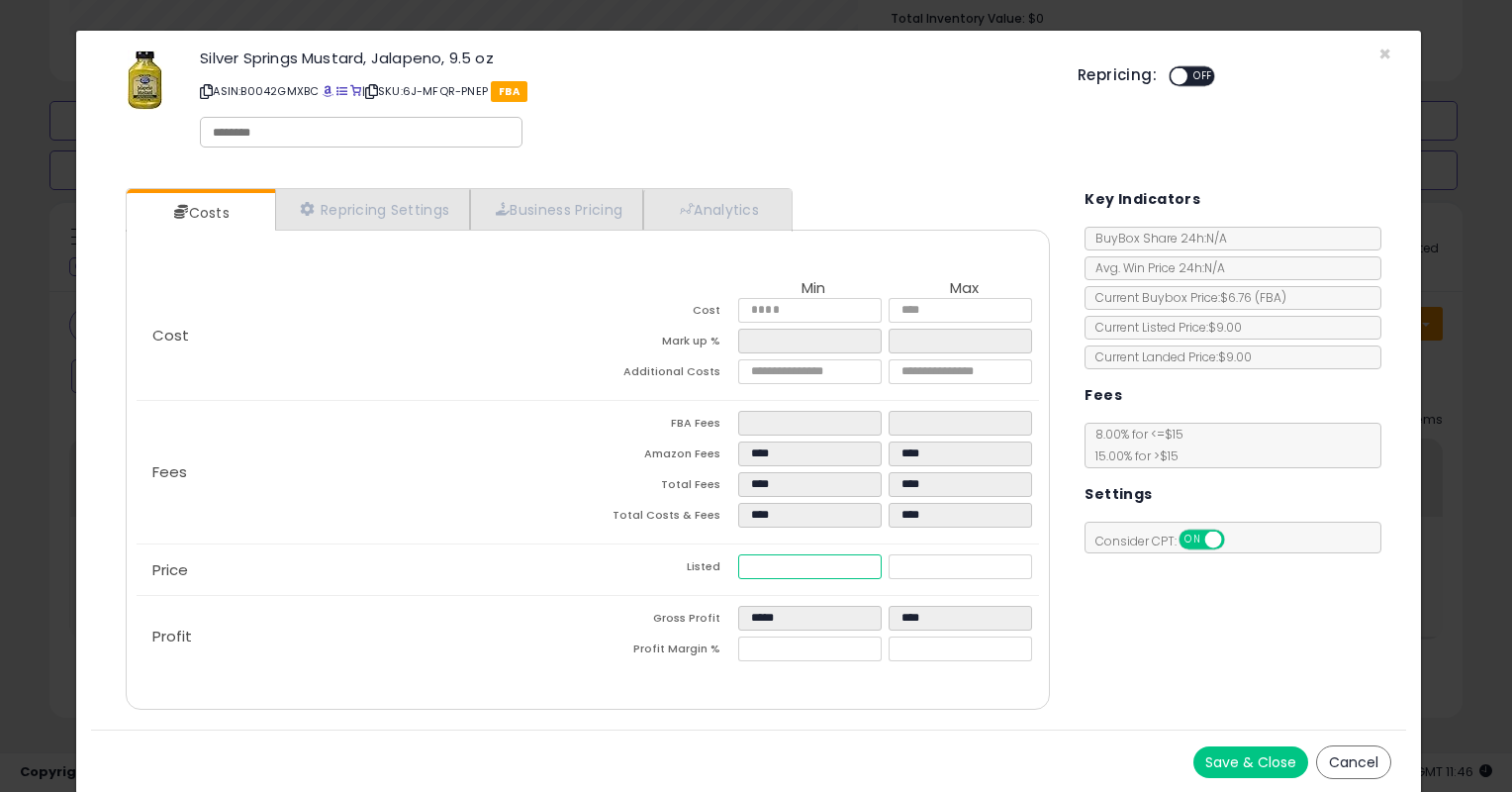 type on "****" 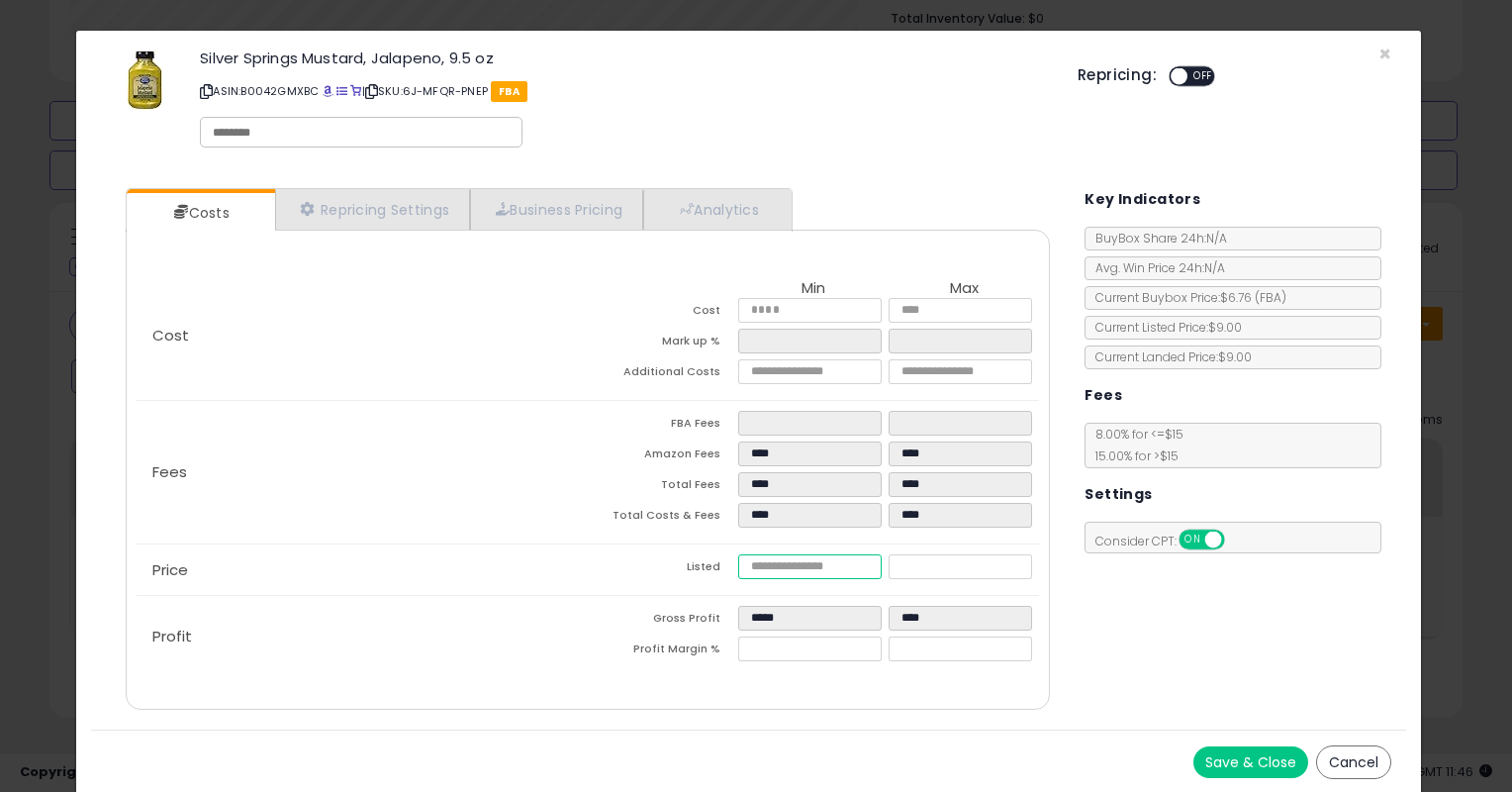 type on "****" 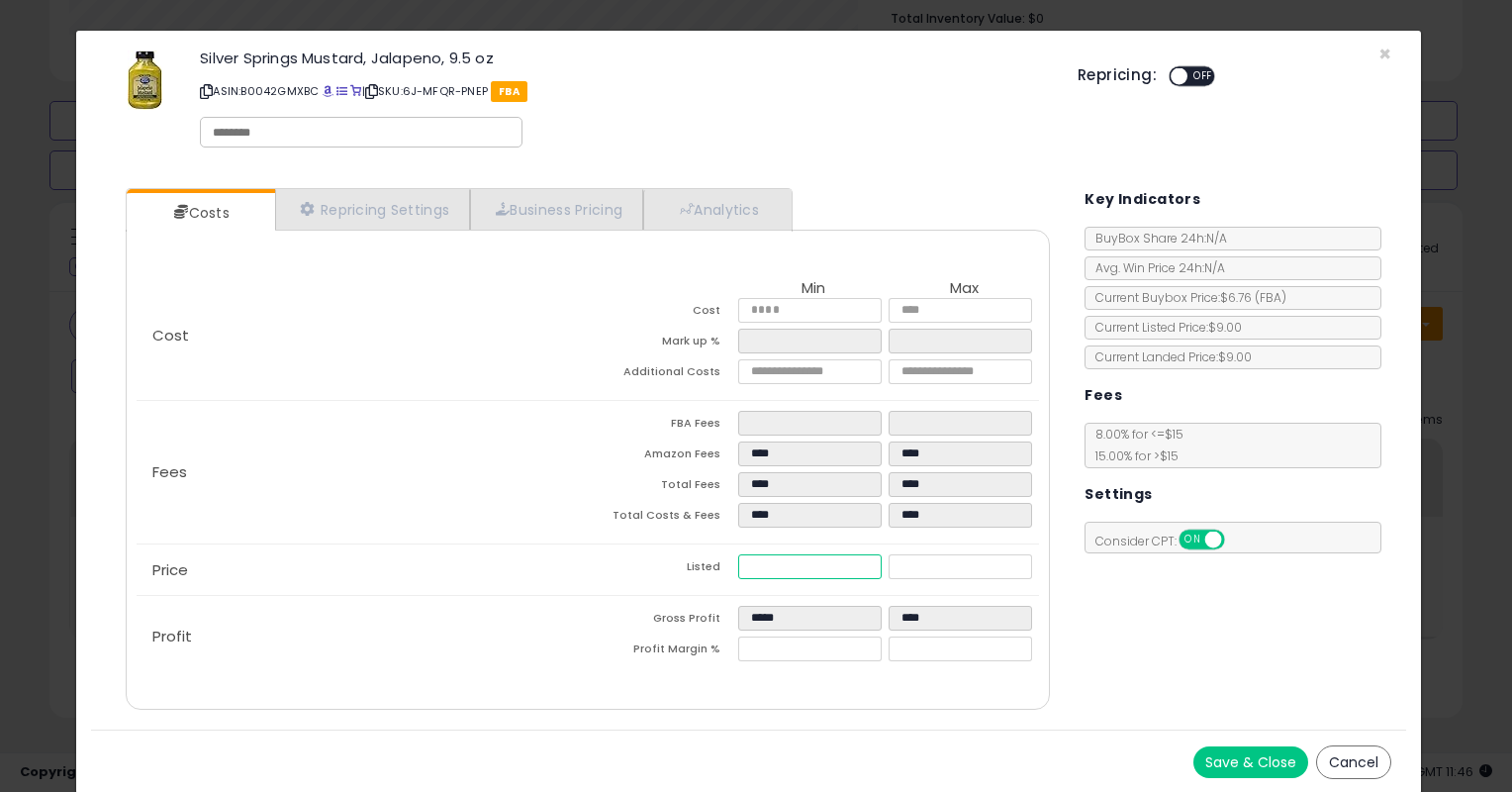 type on "***" 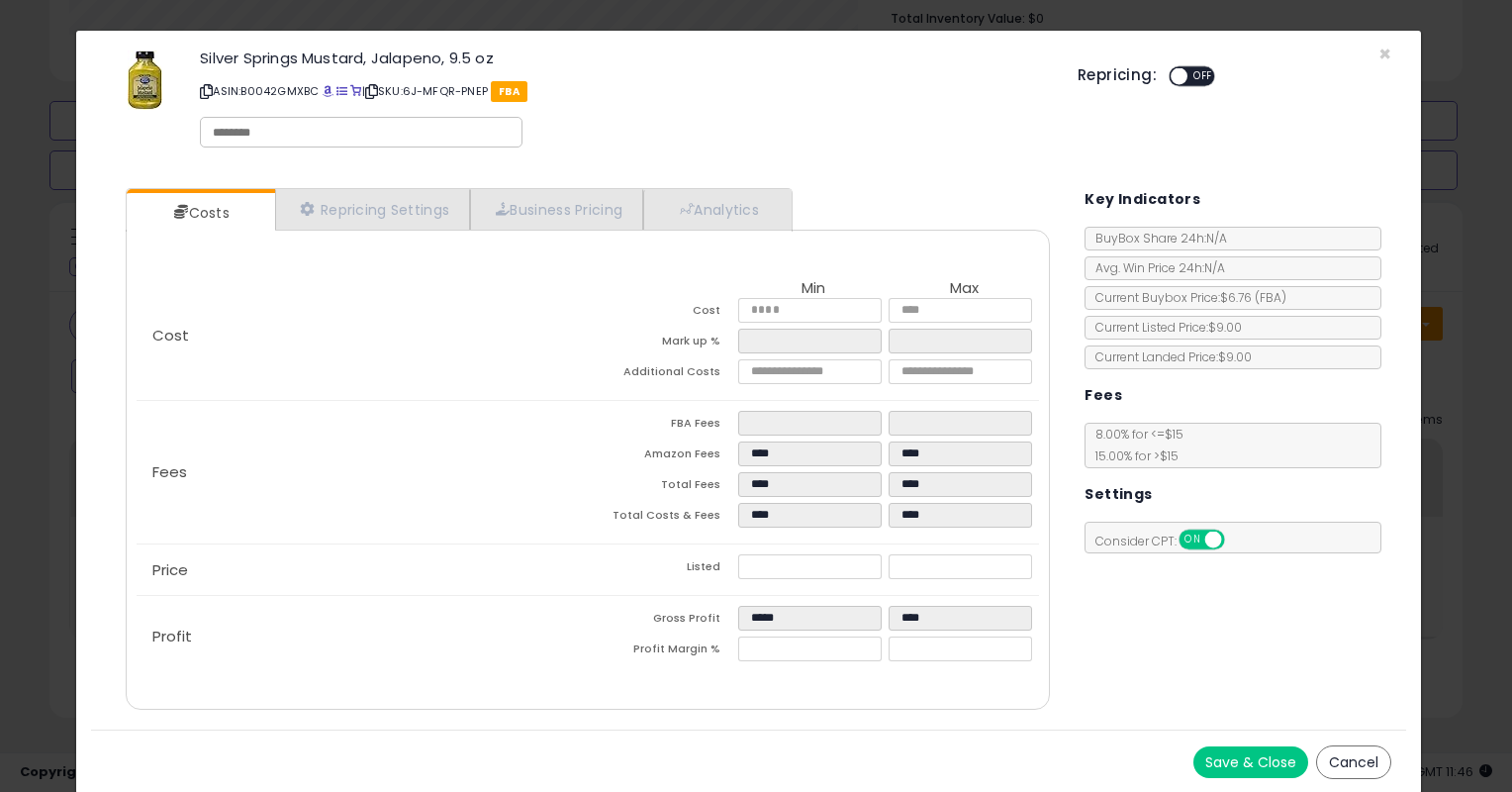 type on "*****" 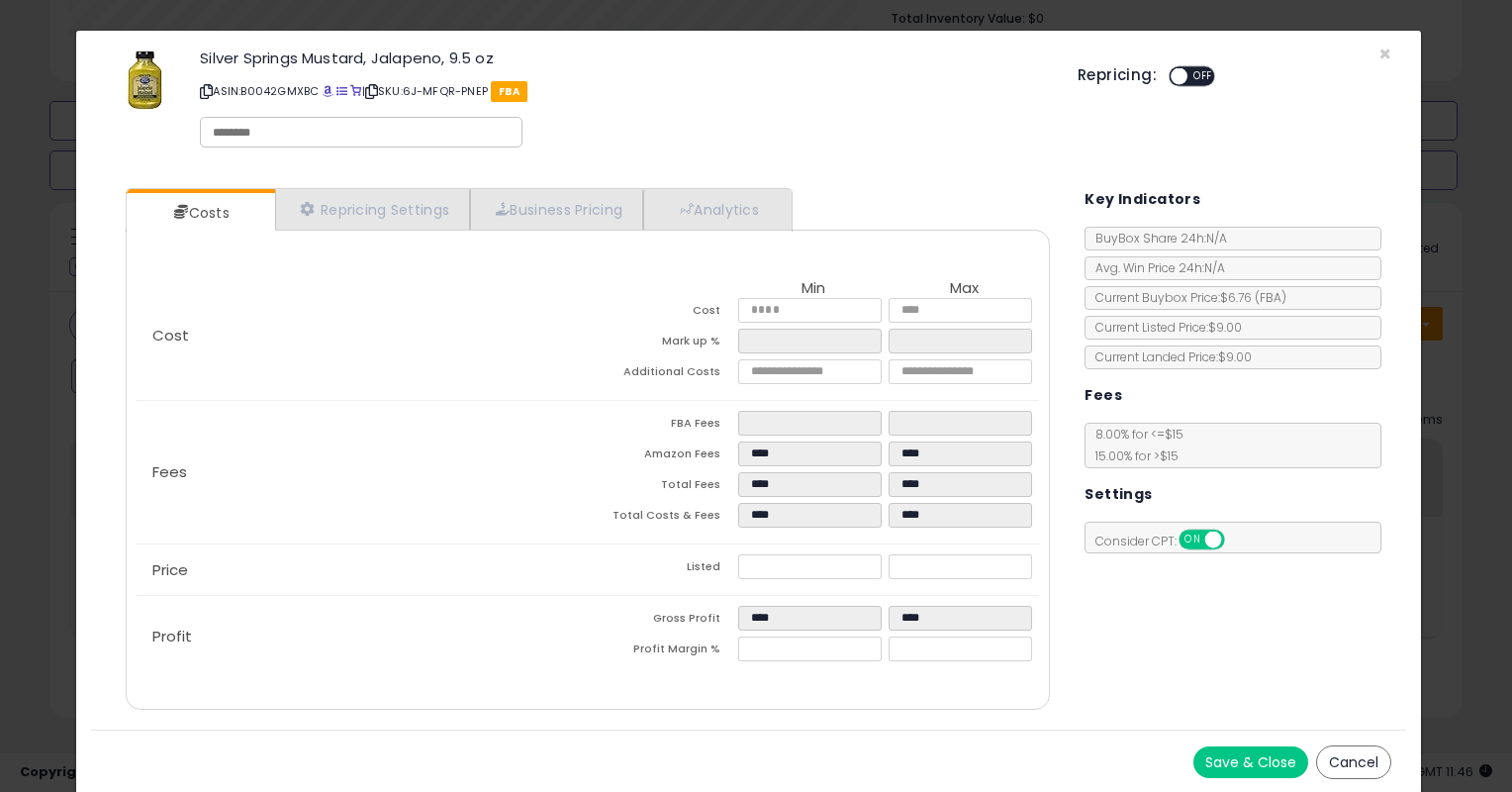 click on "Price
Listed
****
****" 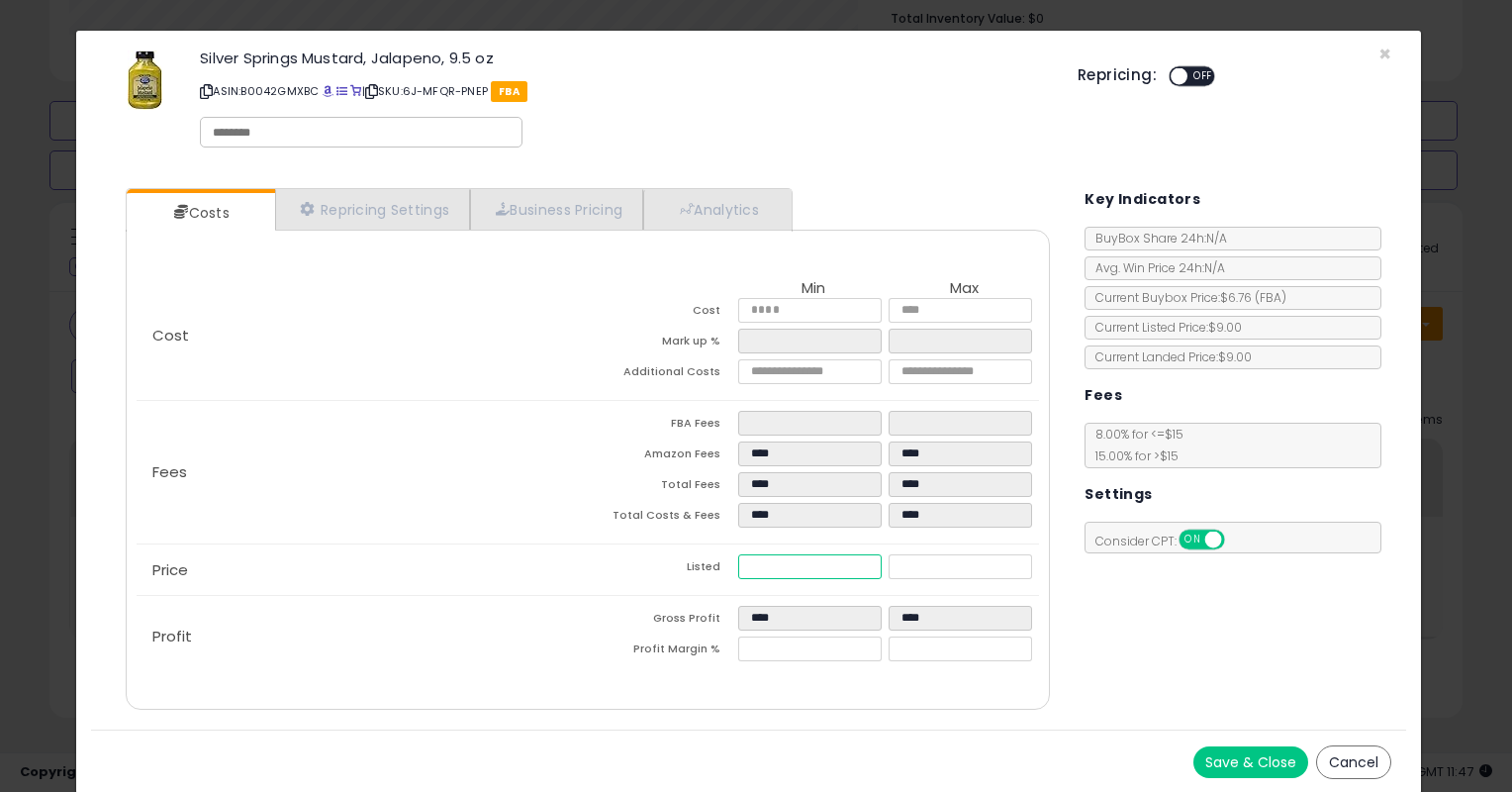 drag, startPoint x: 801, startPoint y: 558, endPoint x: 547, endPoint y: 569, distance: 254.2381 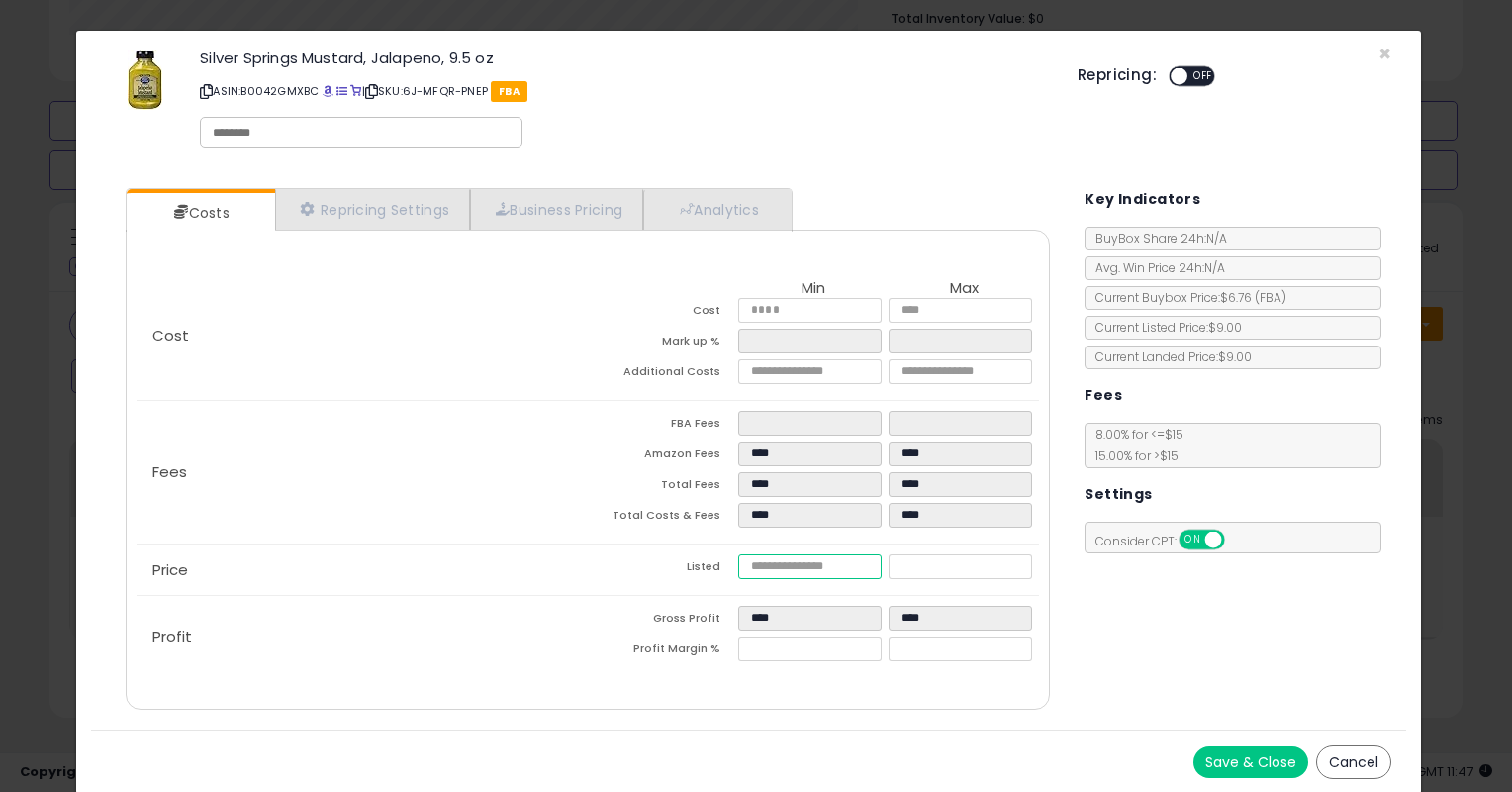 type on "****" 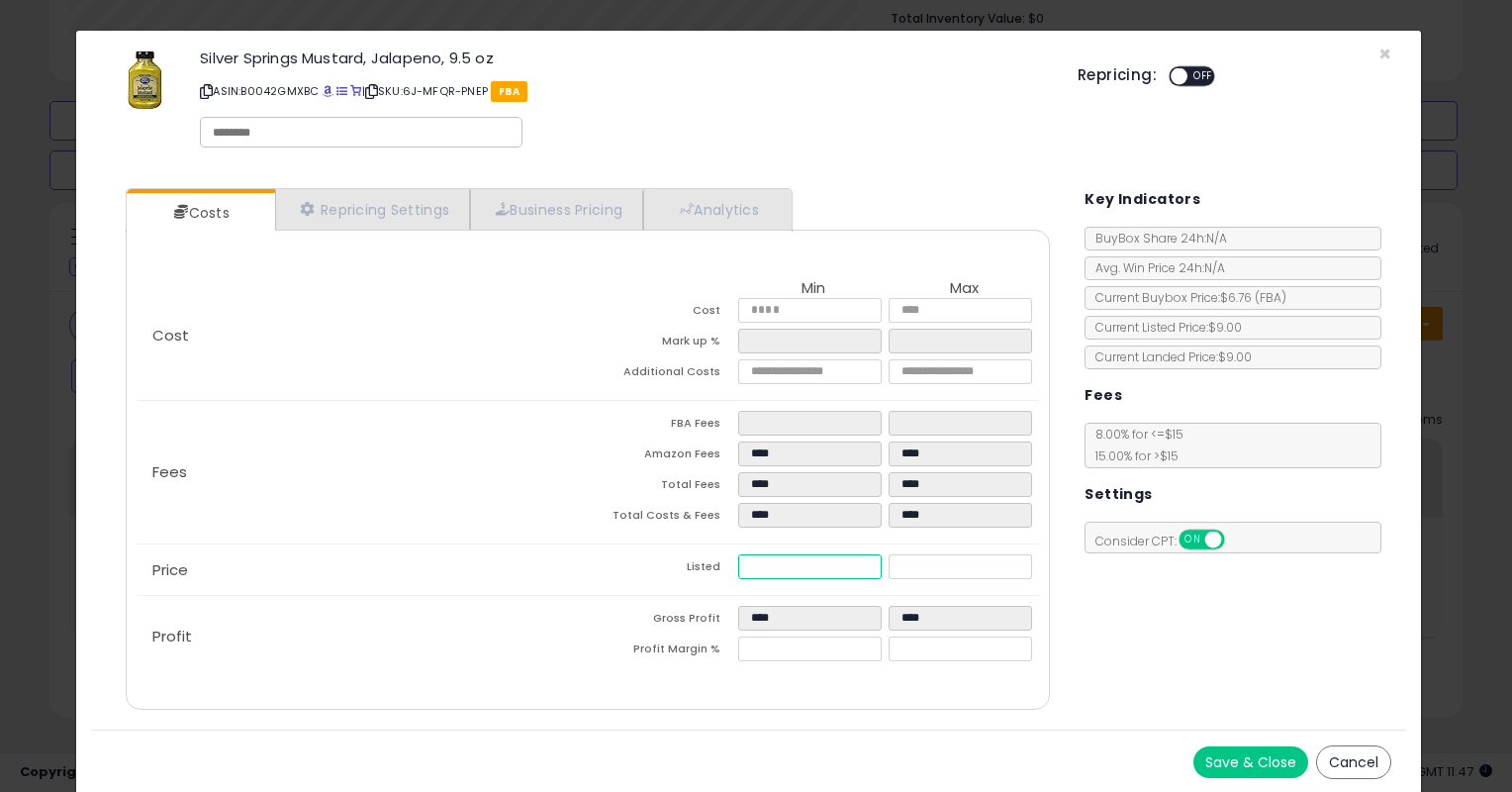 type on "****" 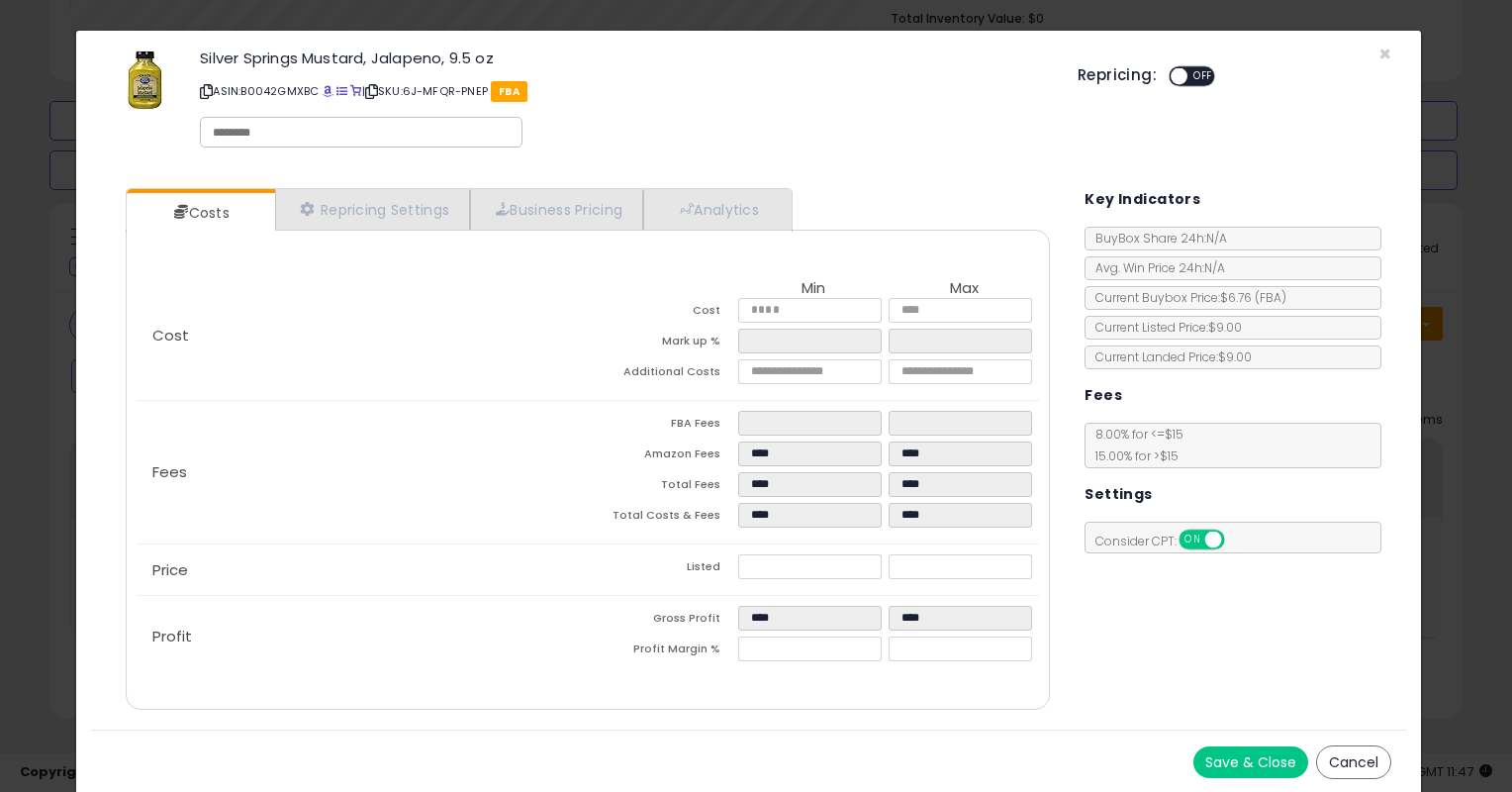 type on "******" 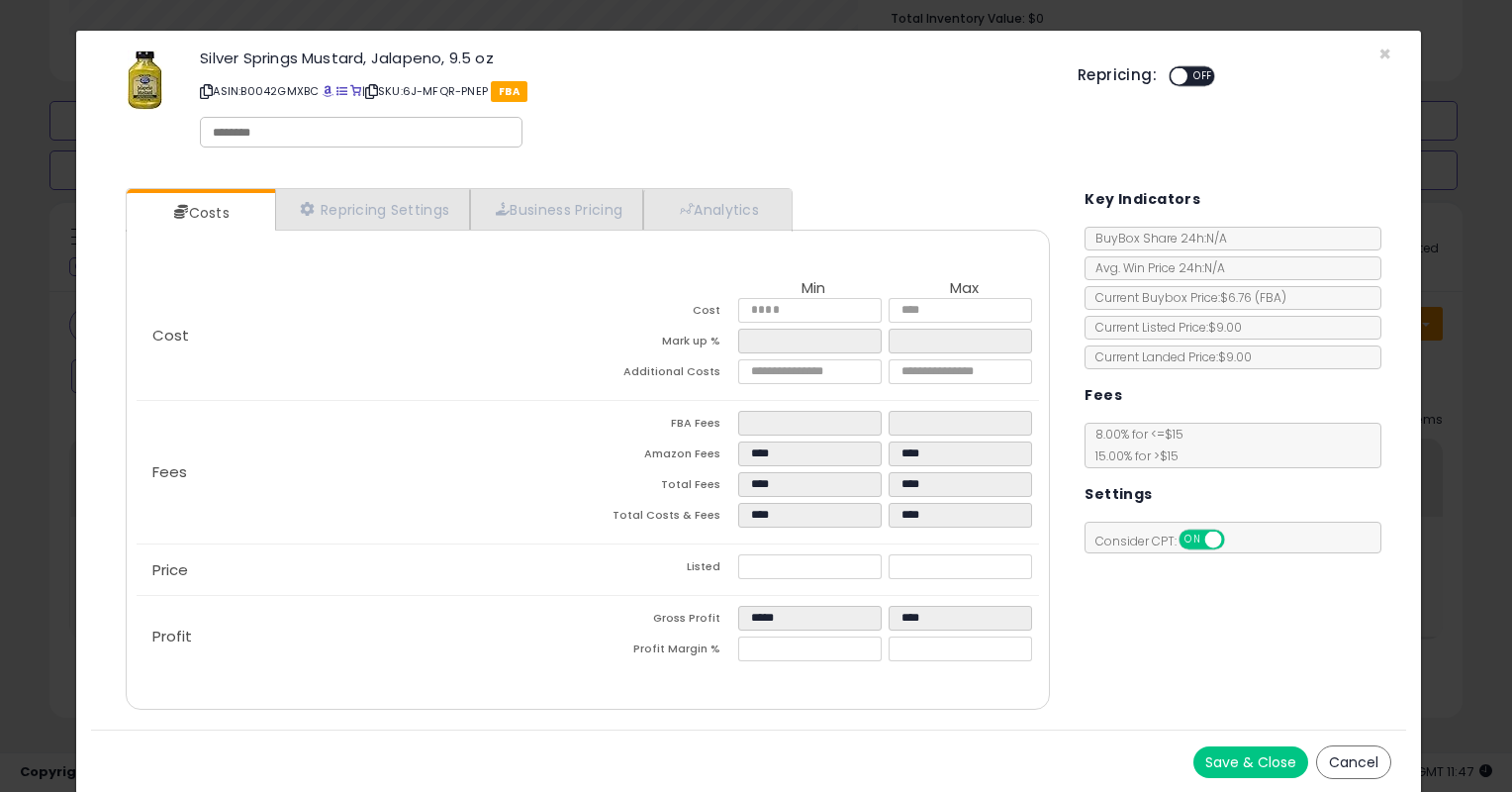 click on "Price" at bounding box center [362, 570] 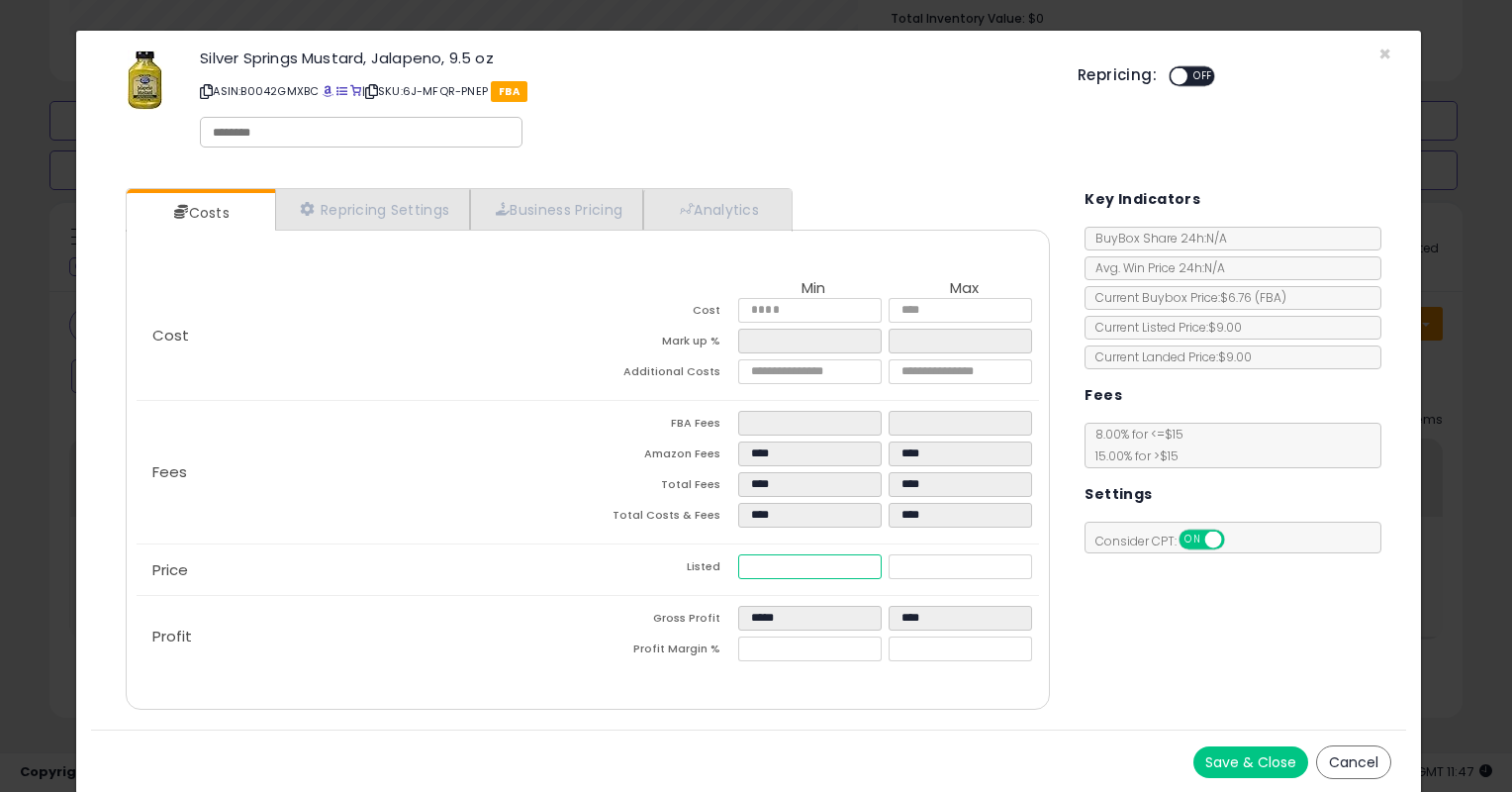 drag, startPoint x: 785, startPoint y: 560, endPoint x: 644, endPoint y: 580, distance: 142.41138 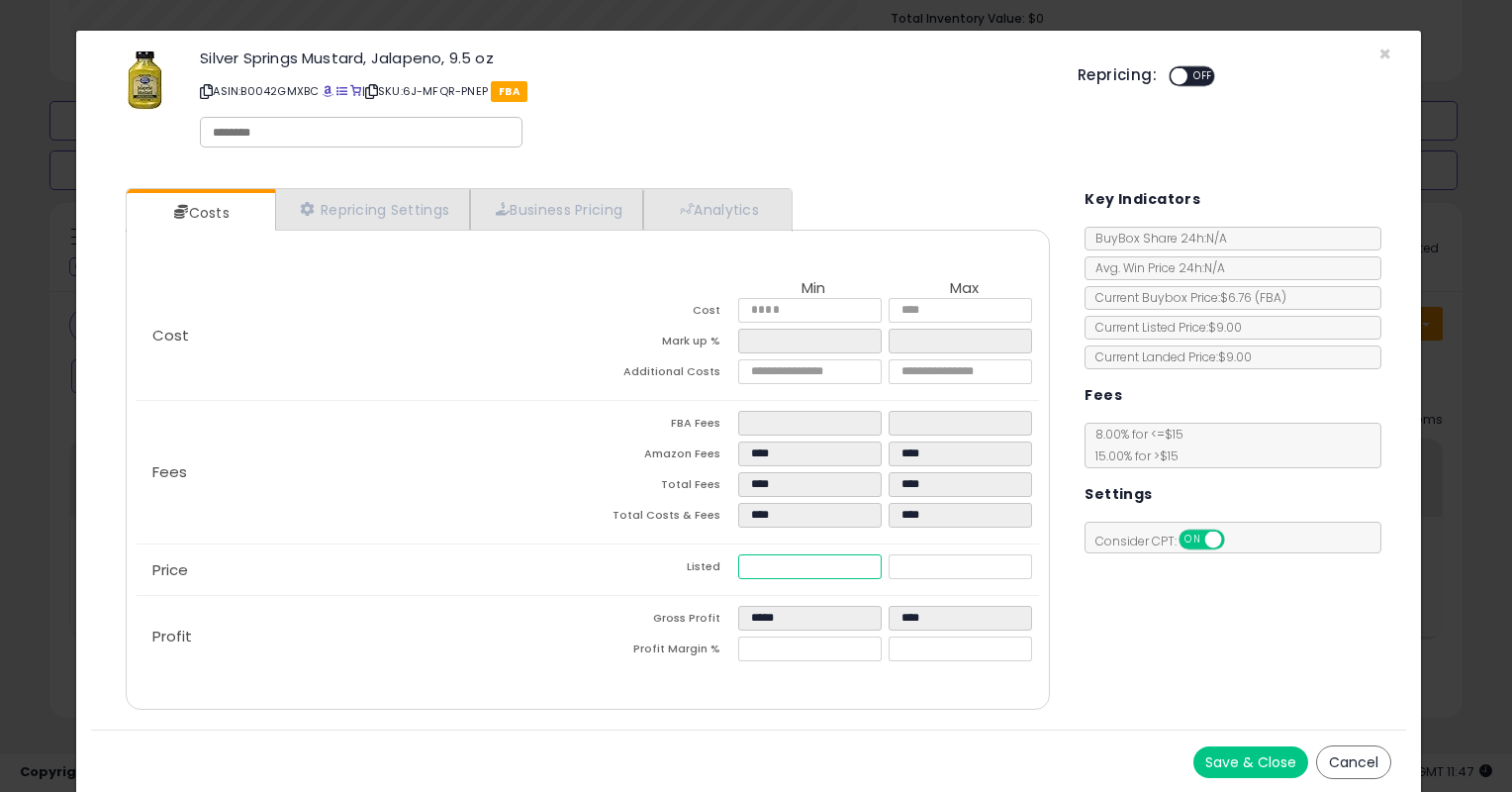 type on "****" 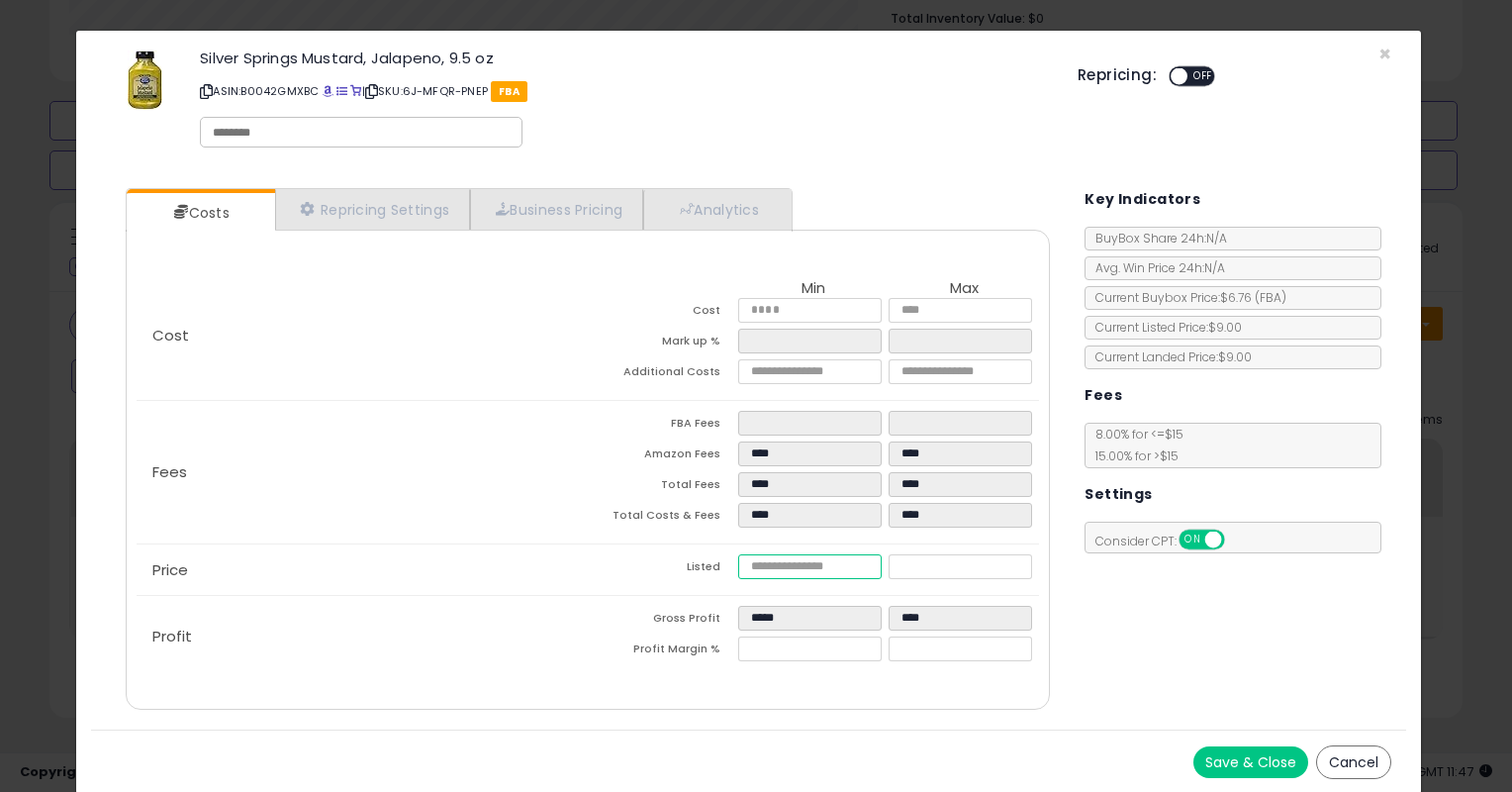 type on "****" 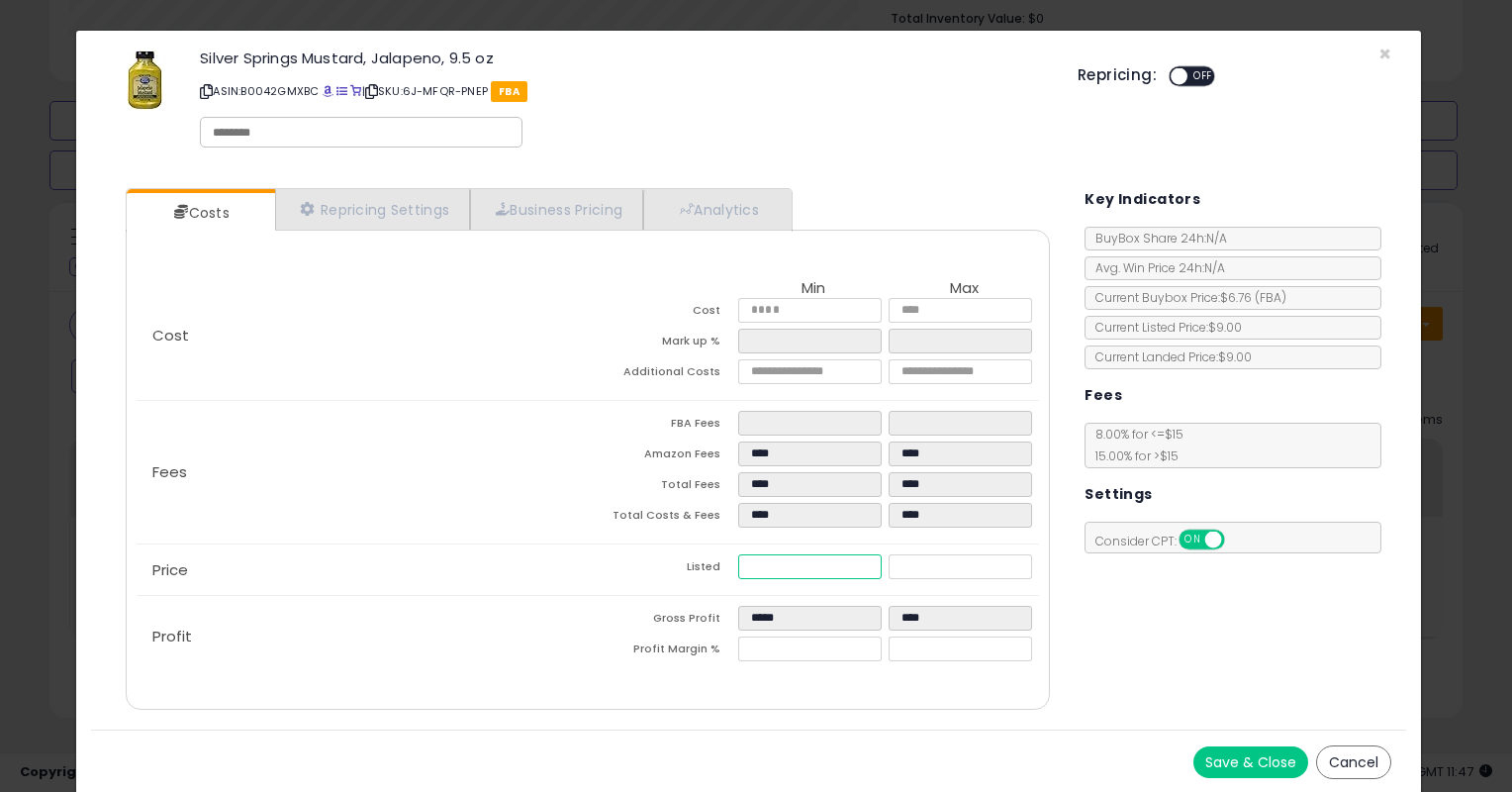type on "****" 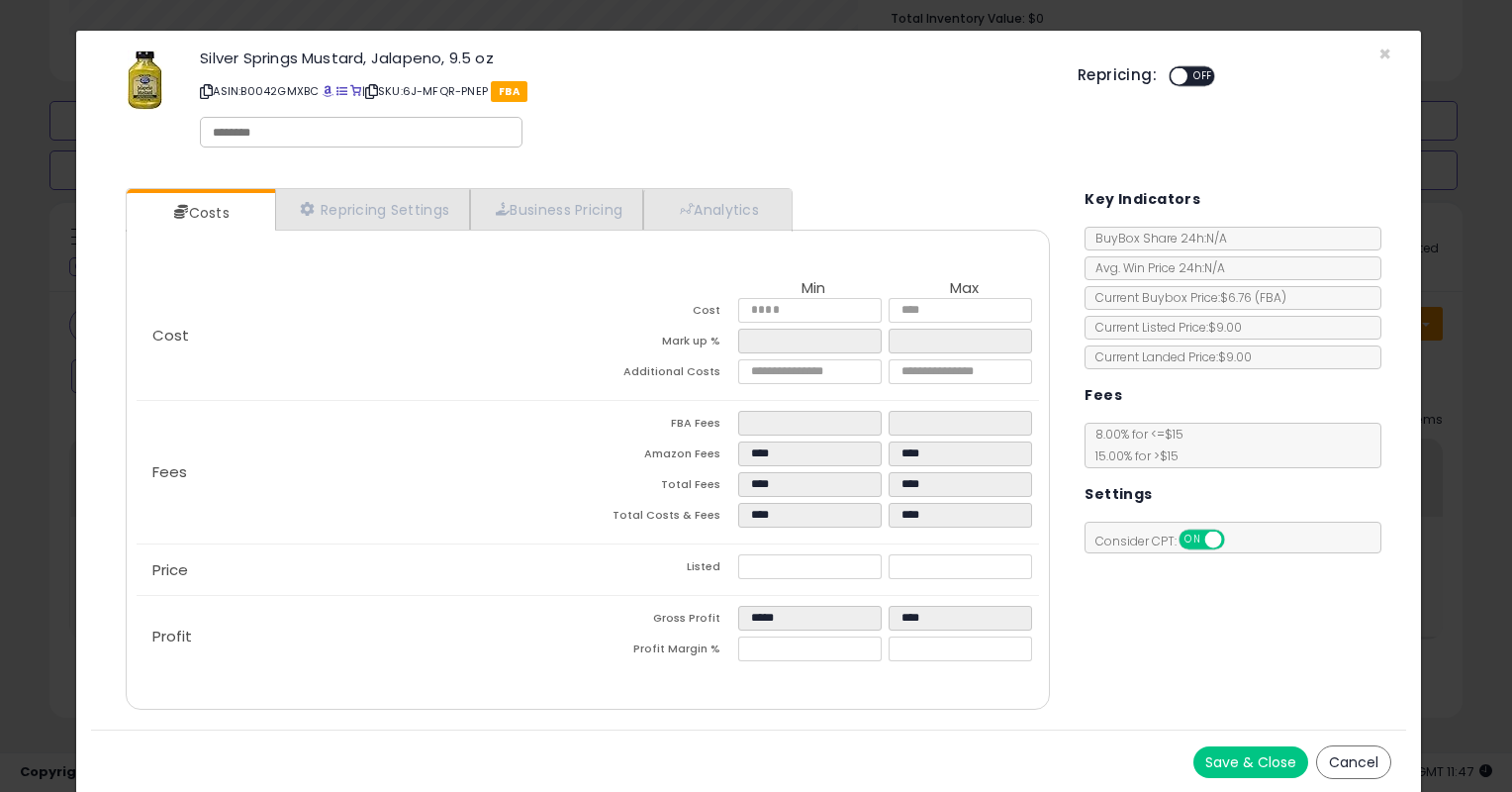 type on "*****" 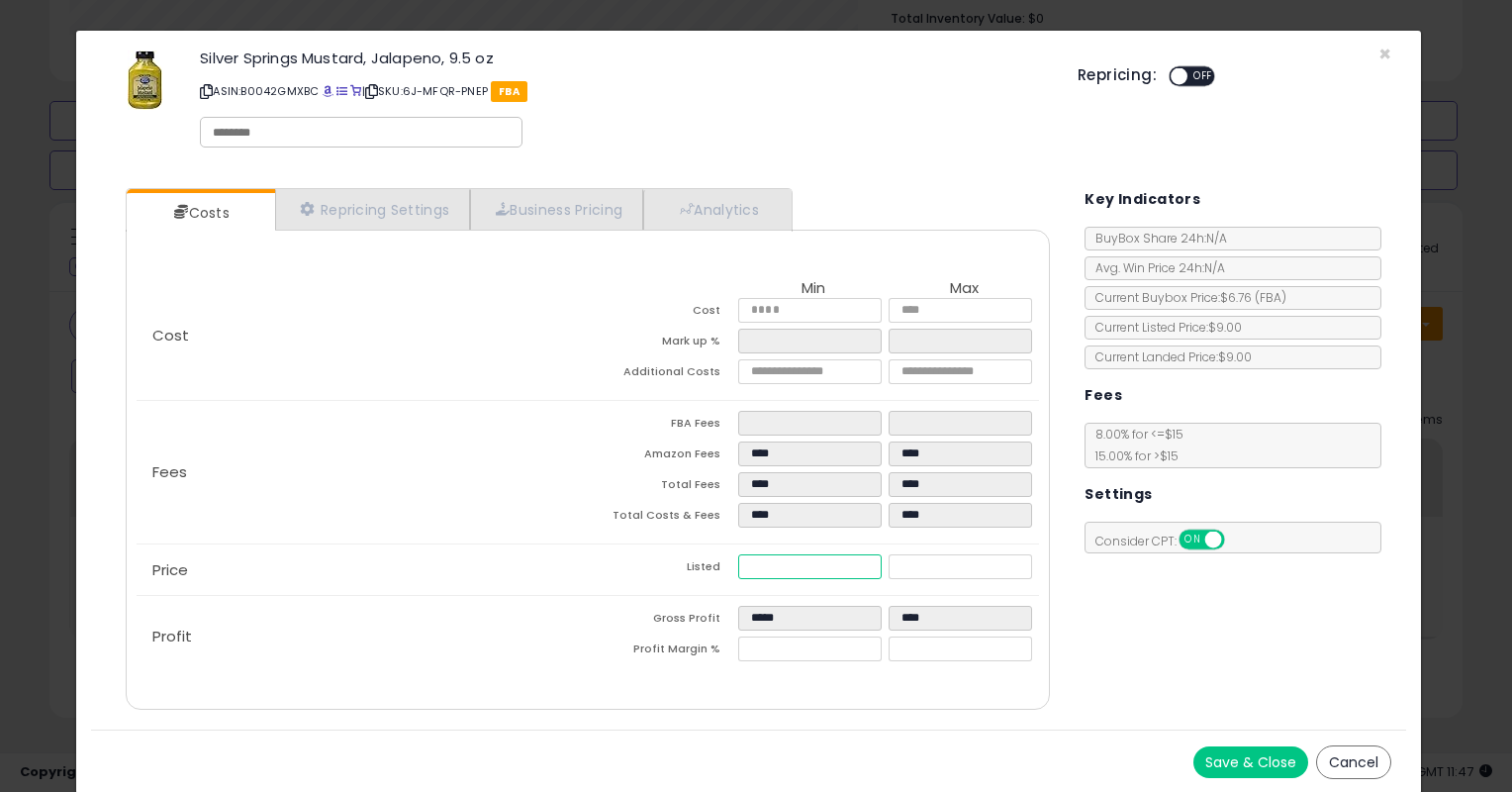 drag, startPoint x: 781, startPoint y: 569, endPoint x: 676, endPoint y: 567, distance: 105.01905 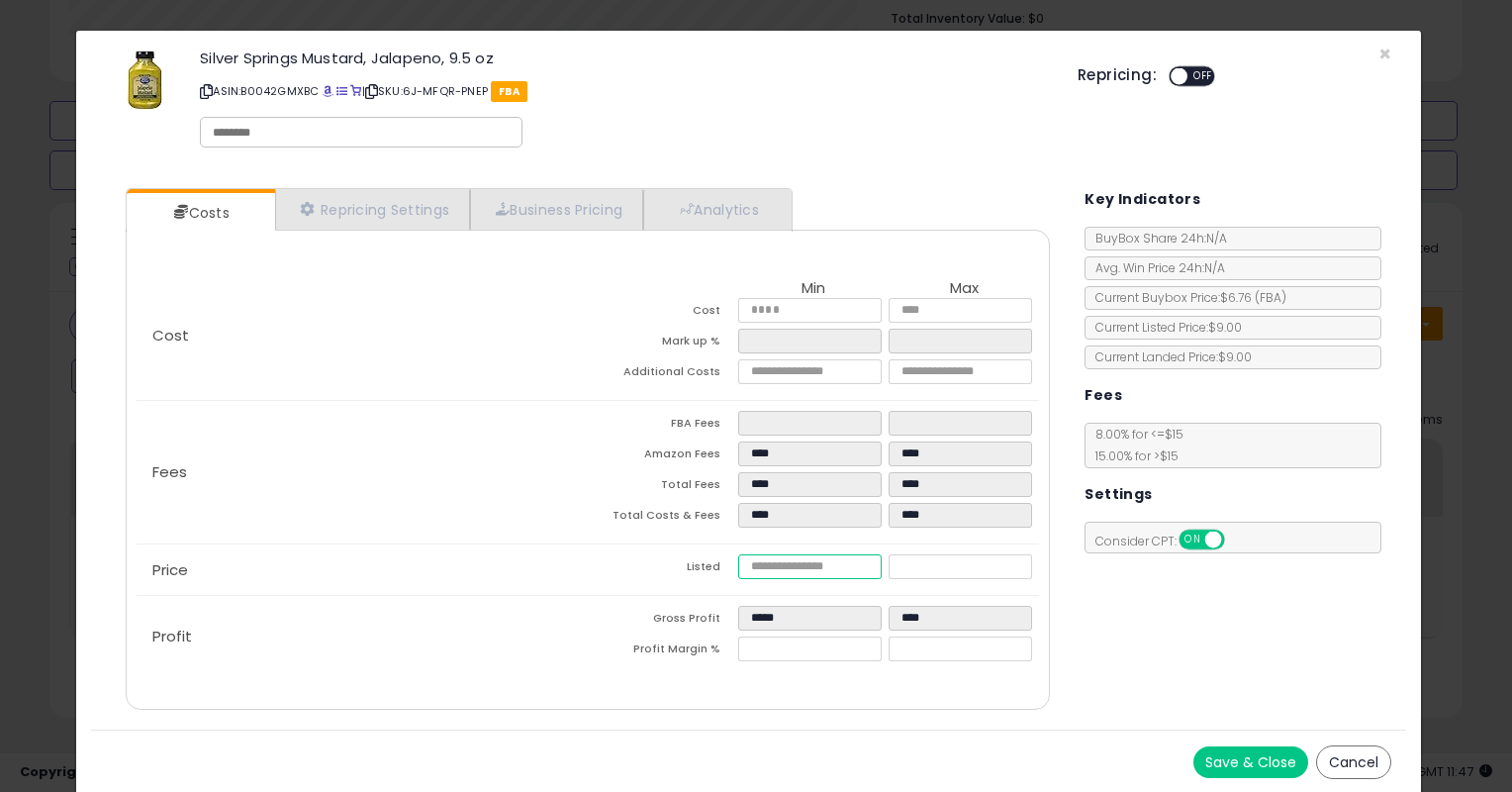 type on "****" 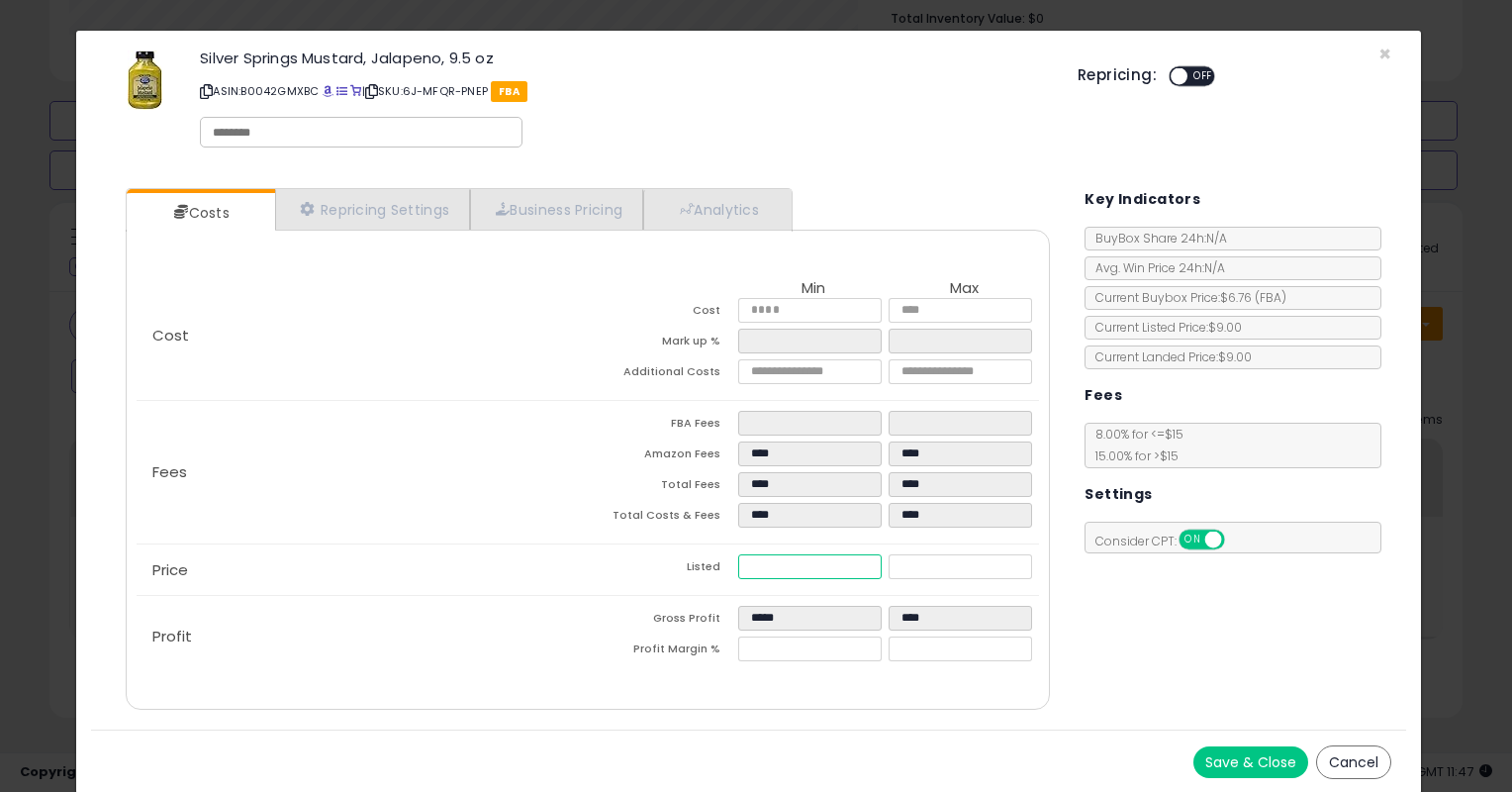 type on "****" 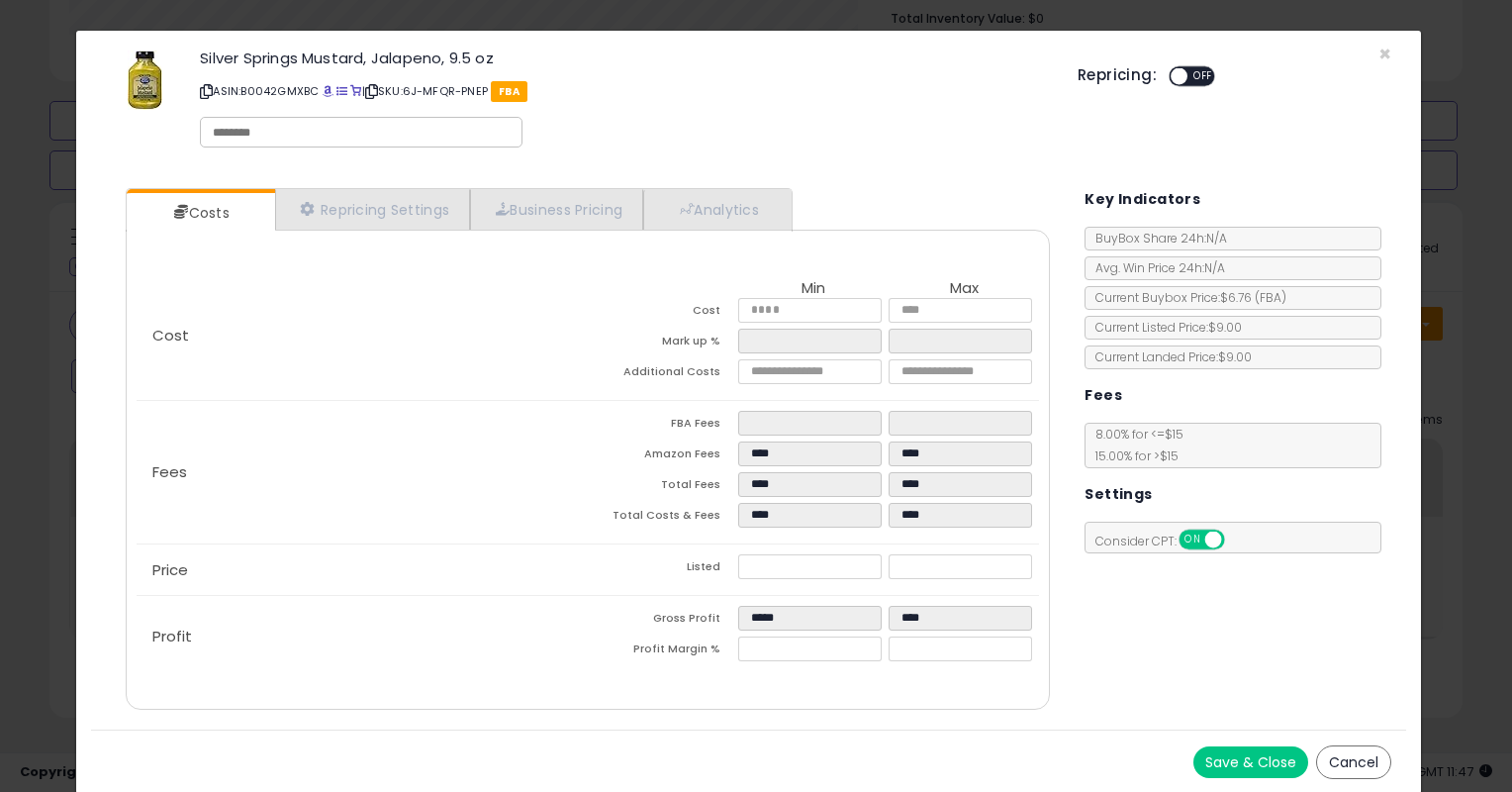 type on "*****" 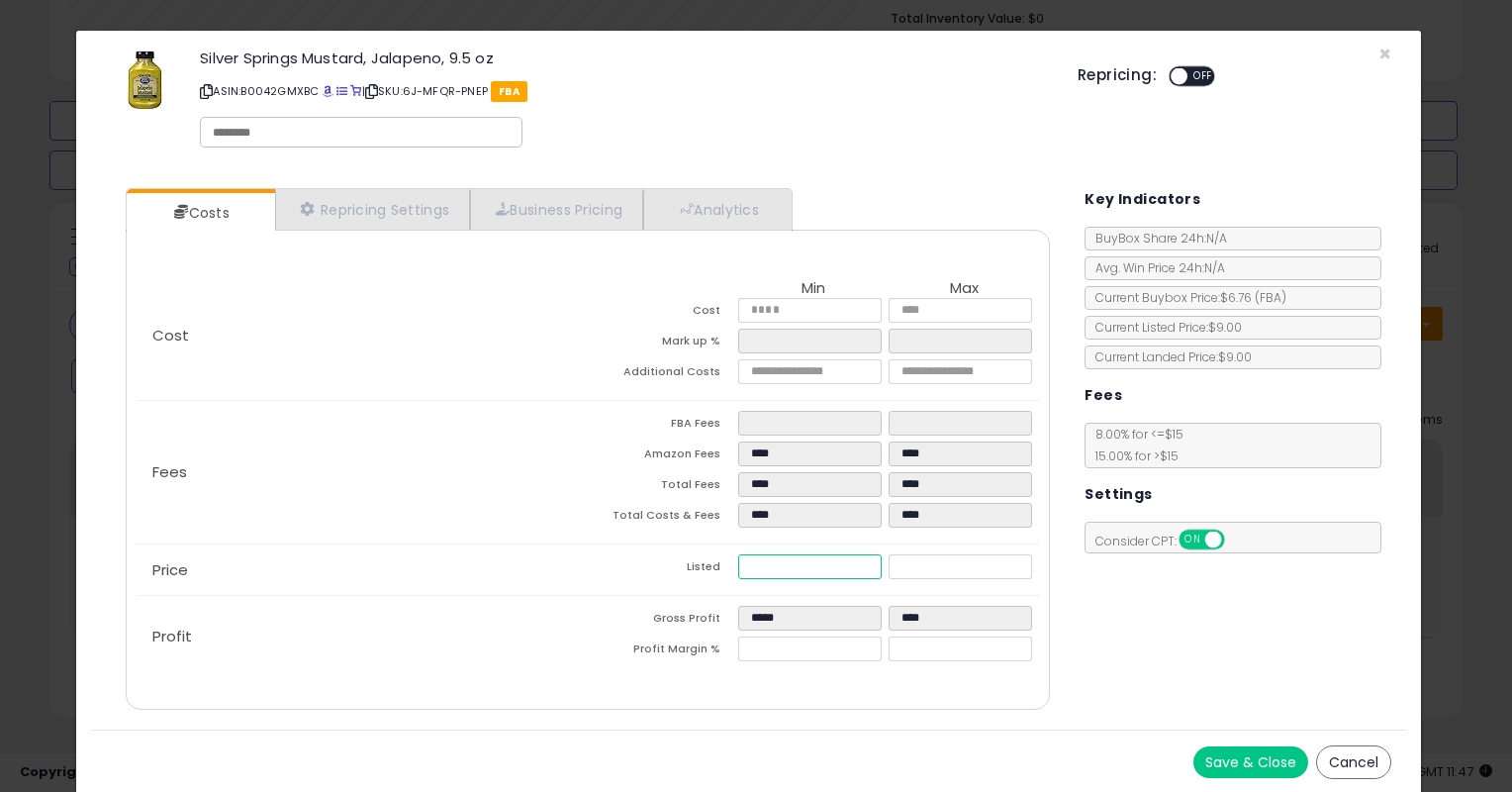drag, startPoint x: 807, startPoint y: 552, endPoint x: 684, endPoint y: 574, distance: 124.951991 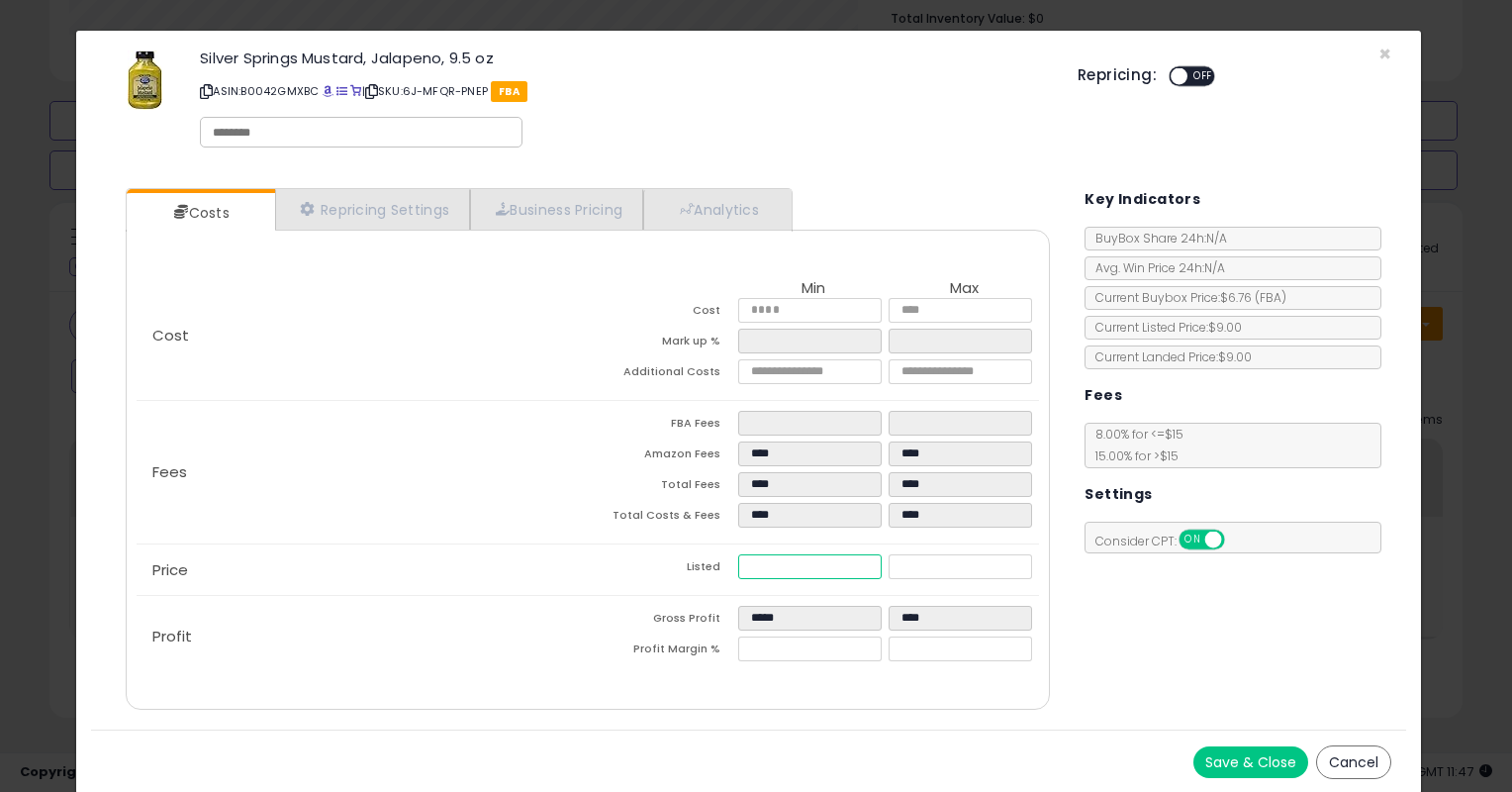 type on "****" 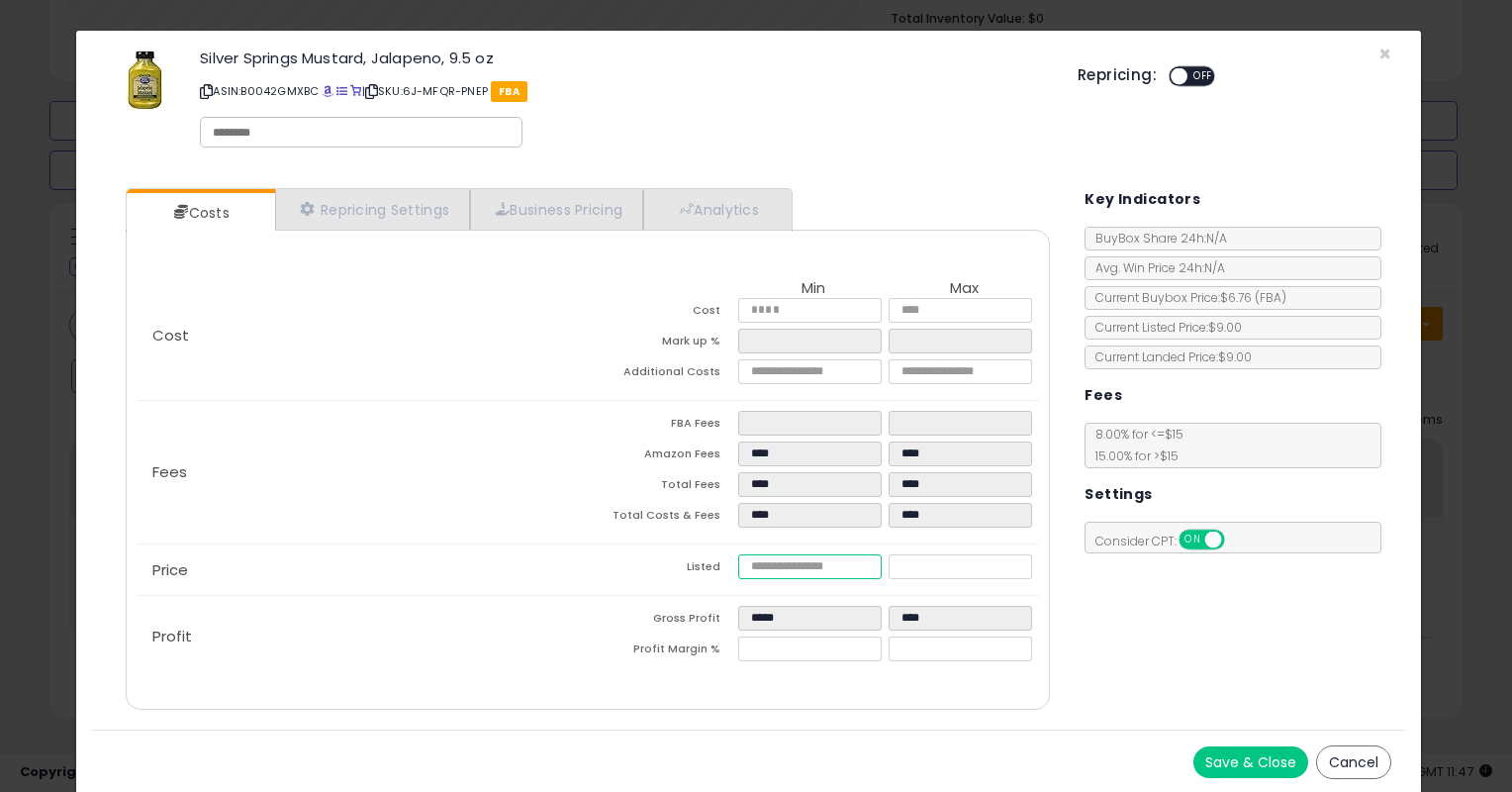 type on "****" 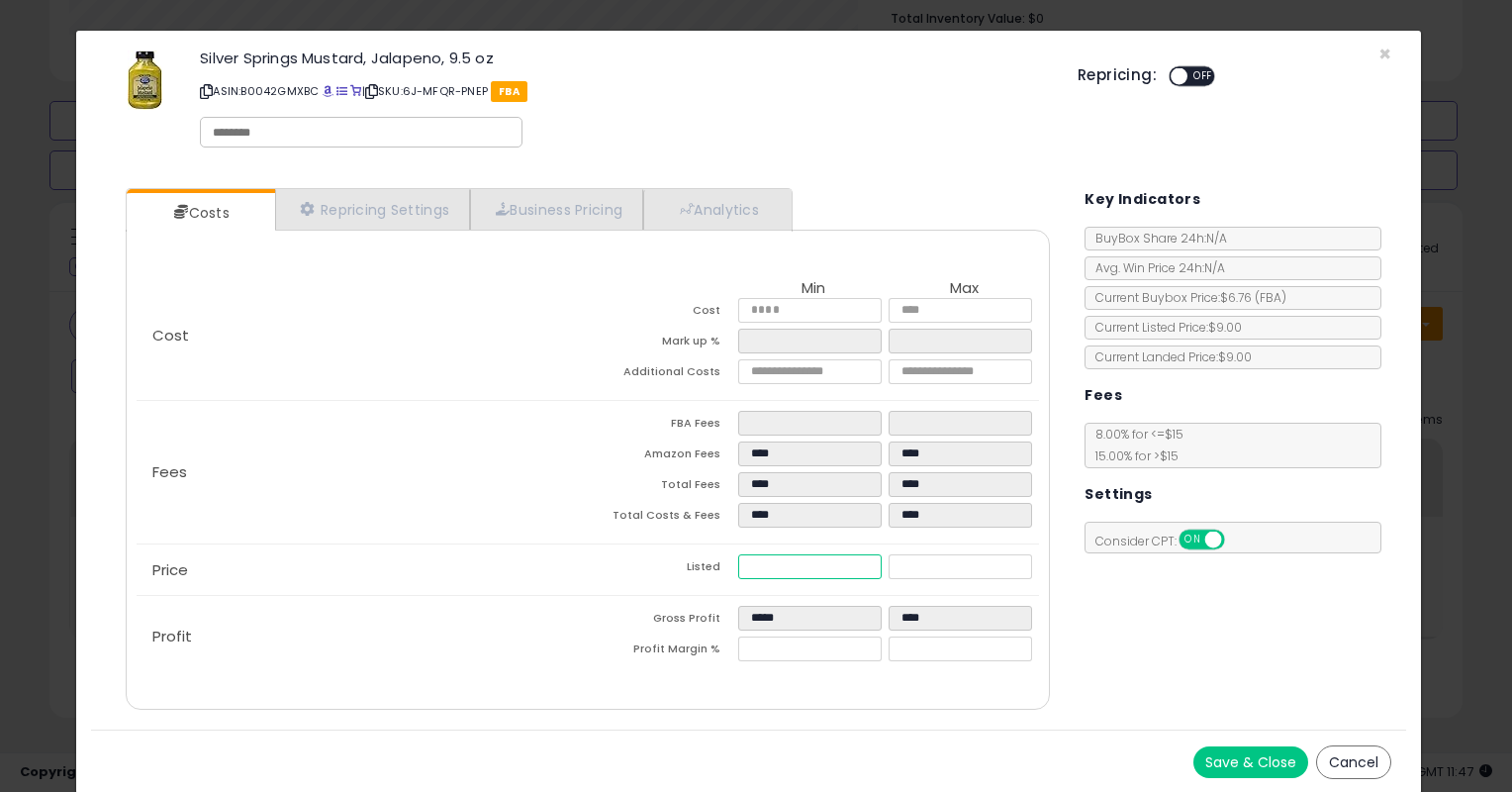 type on "****" 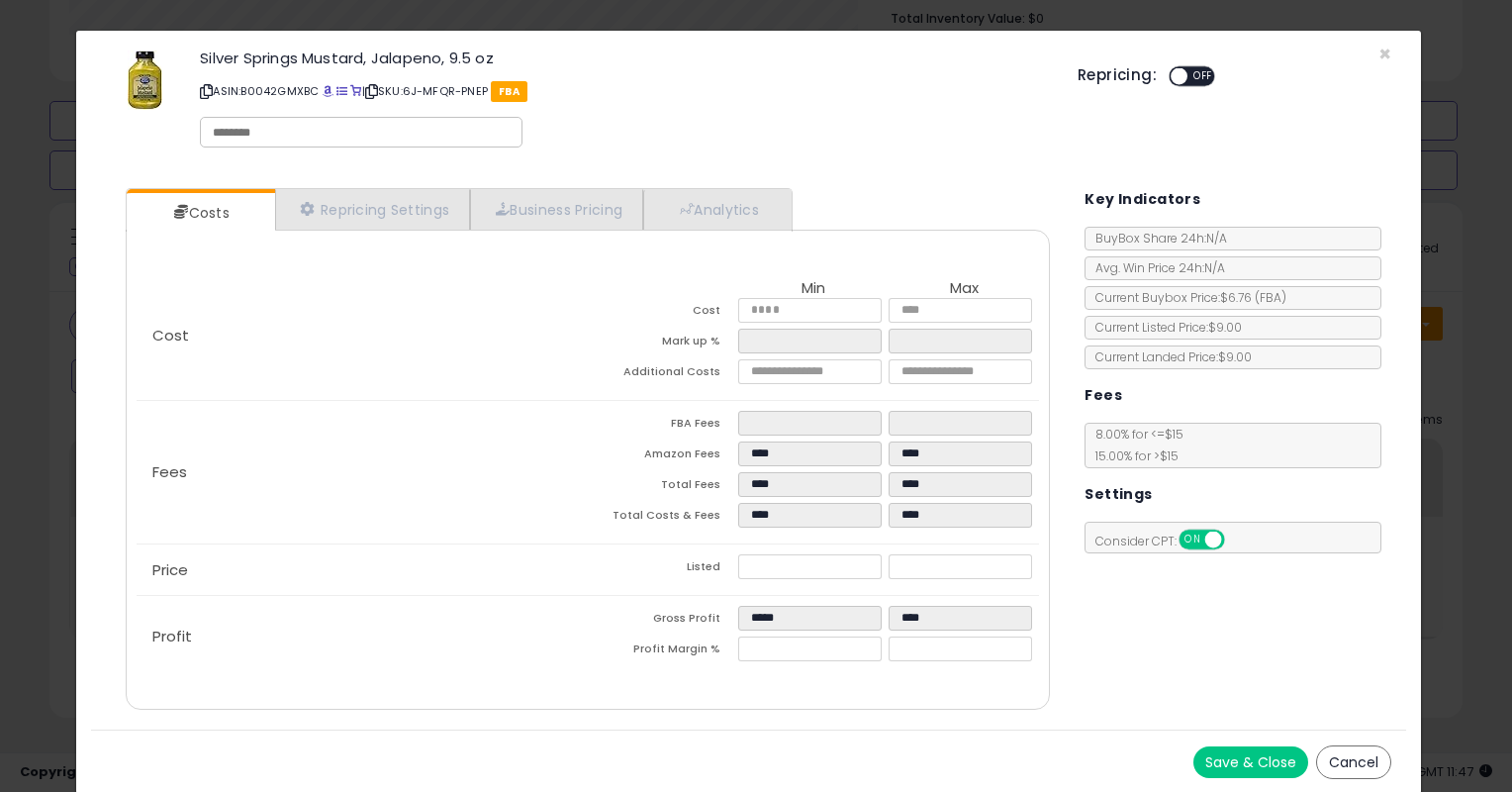 type on "*****" 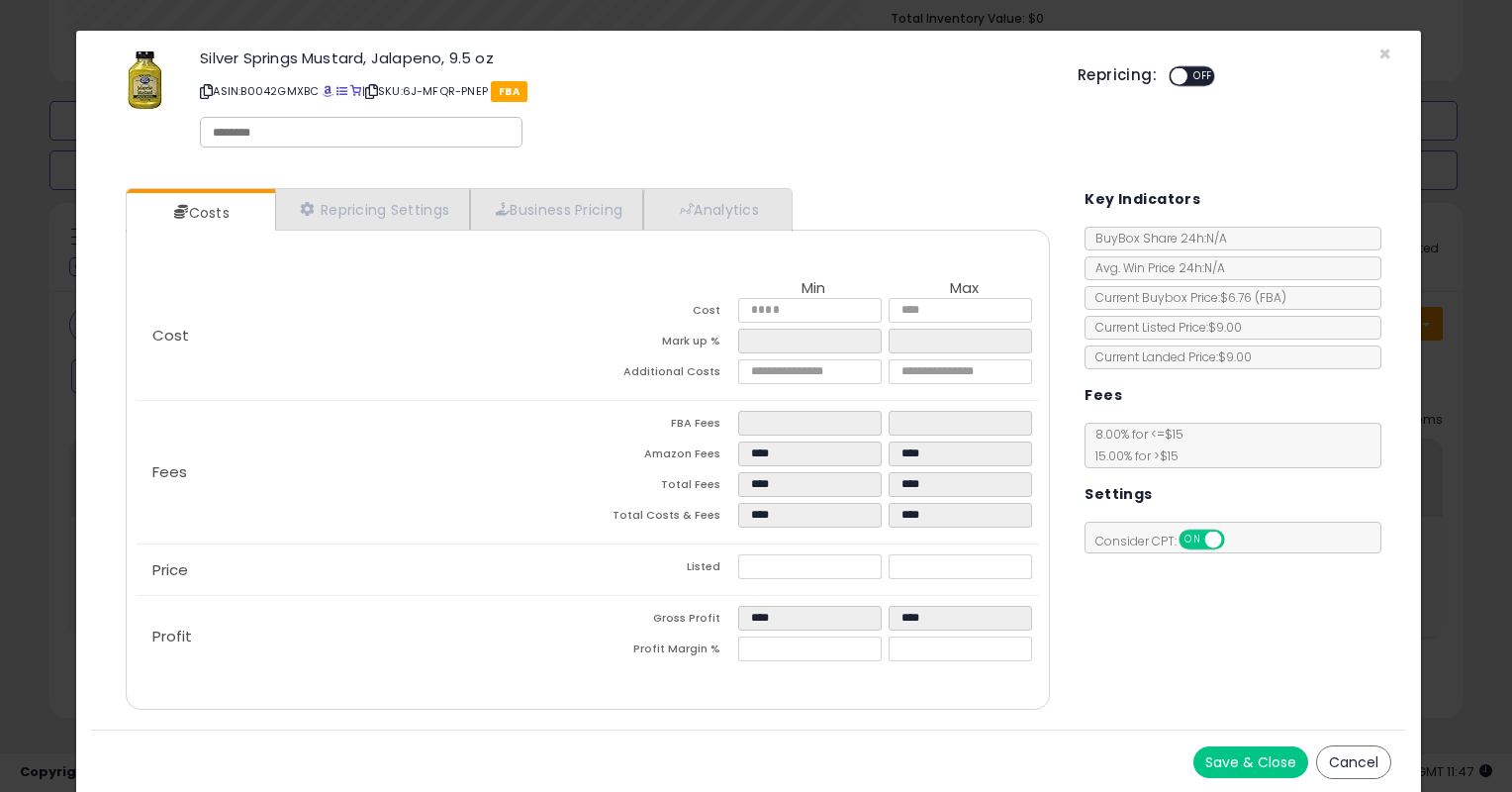 click on "Costs
Repricing Settings
Business Pricing
Analytics
Cost" at bounding box center (749, 451) 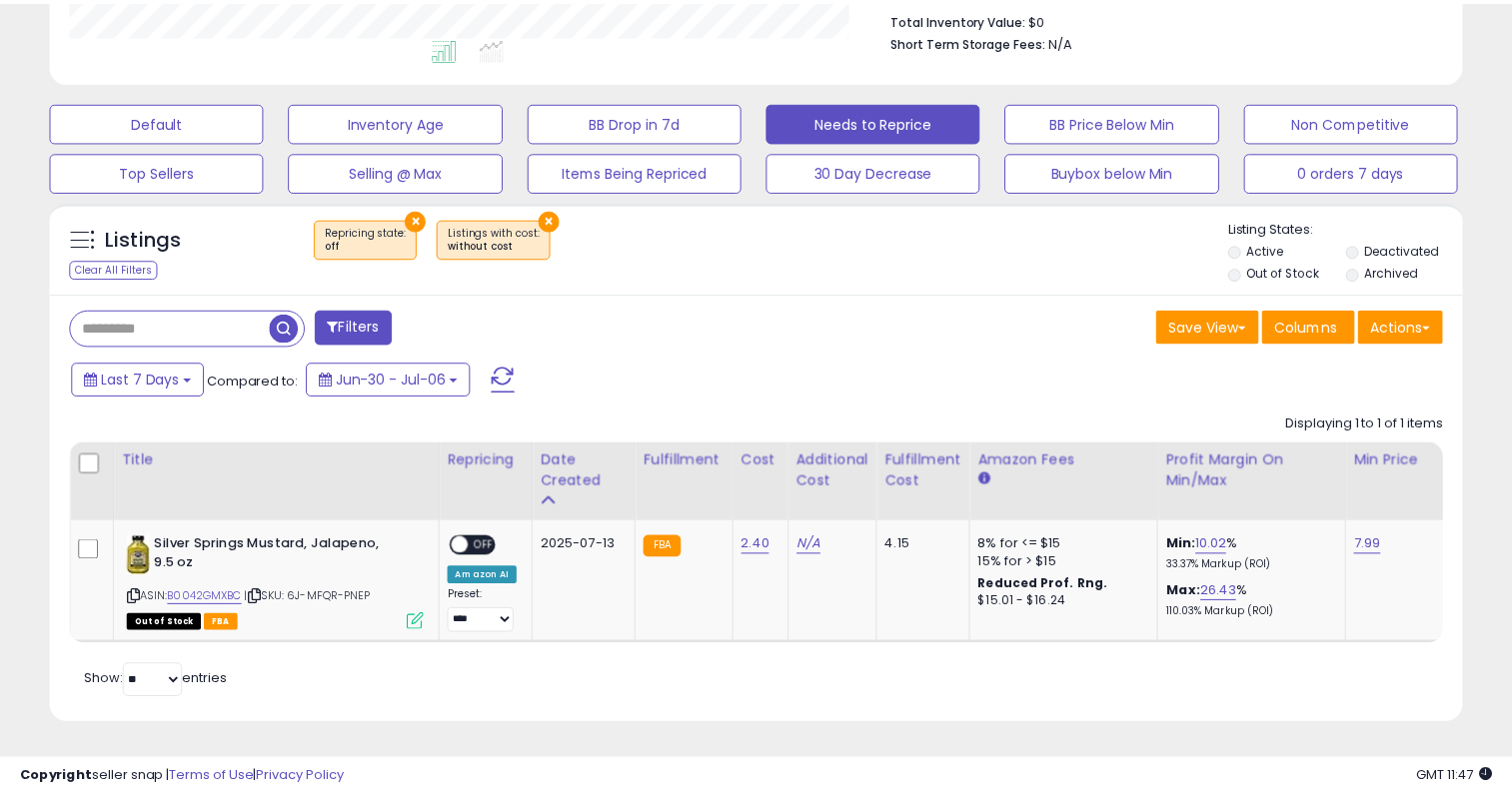 scroll, scrollTop: 408, scrollLeft: 817, axis: both 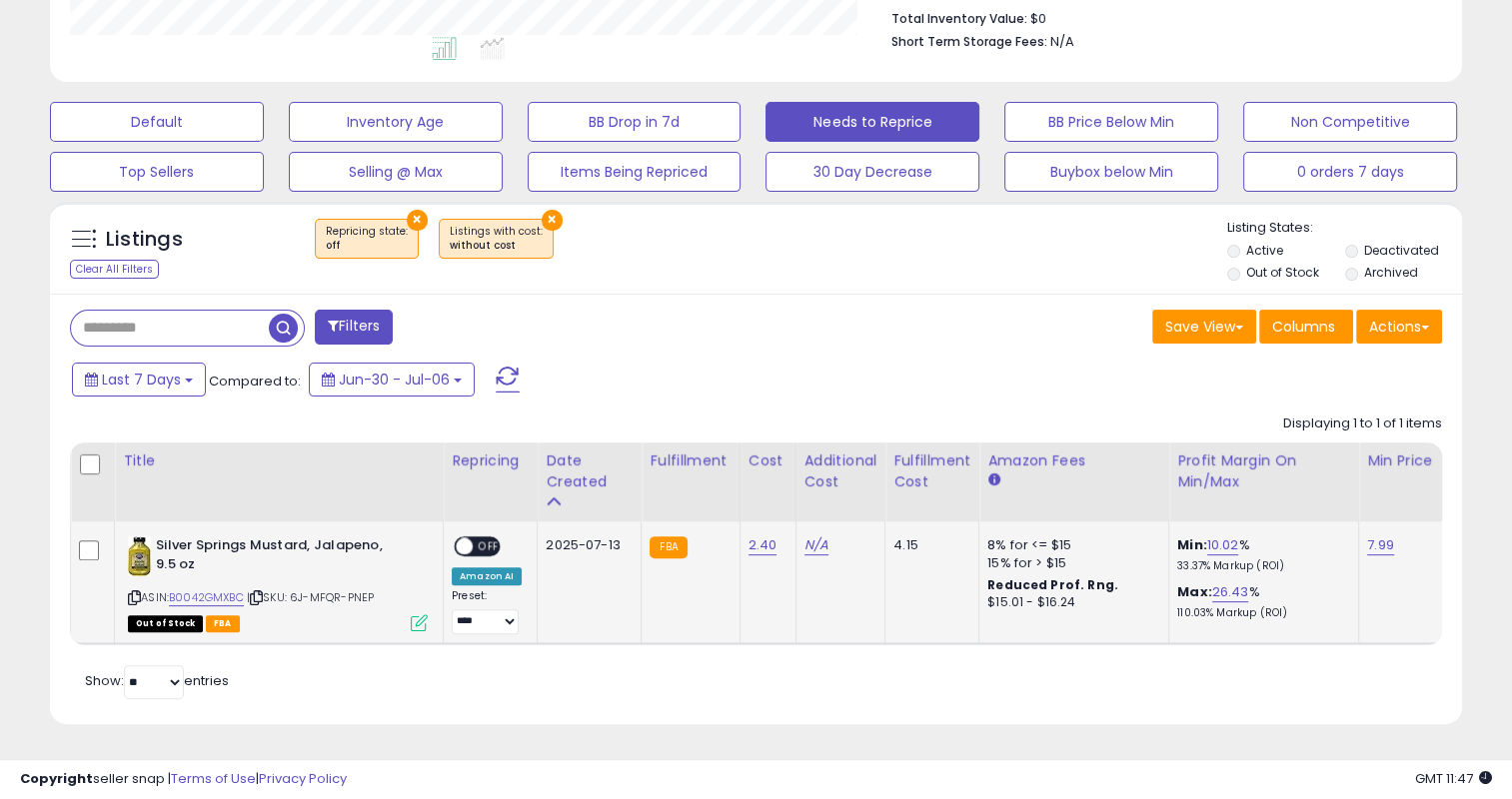 click at bounding box center [464, 546] 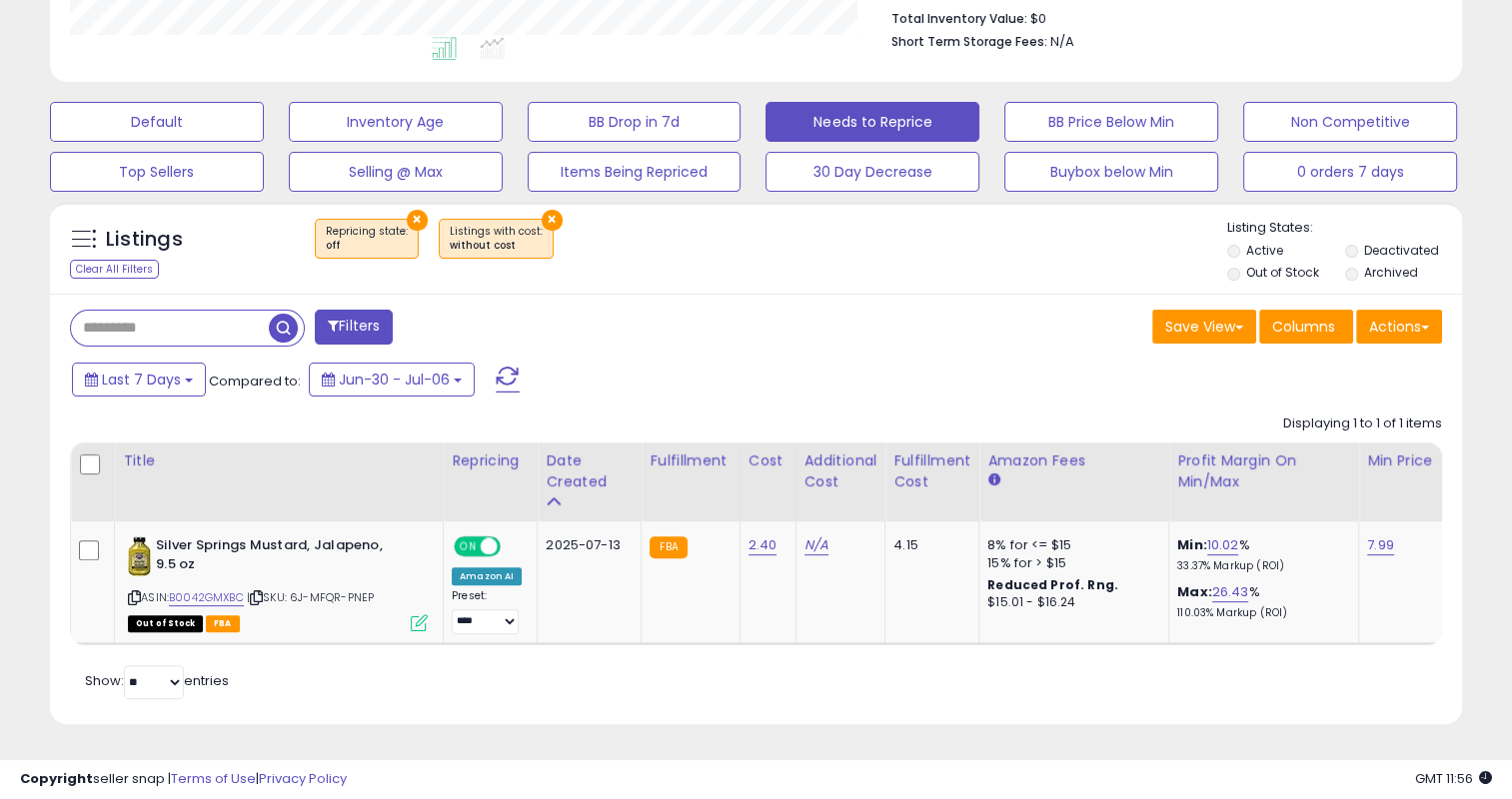 click on "Last 7 Days
Compared to:
Jun-30 - Jul-06" at bounding box center (582, 382) 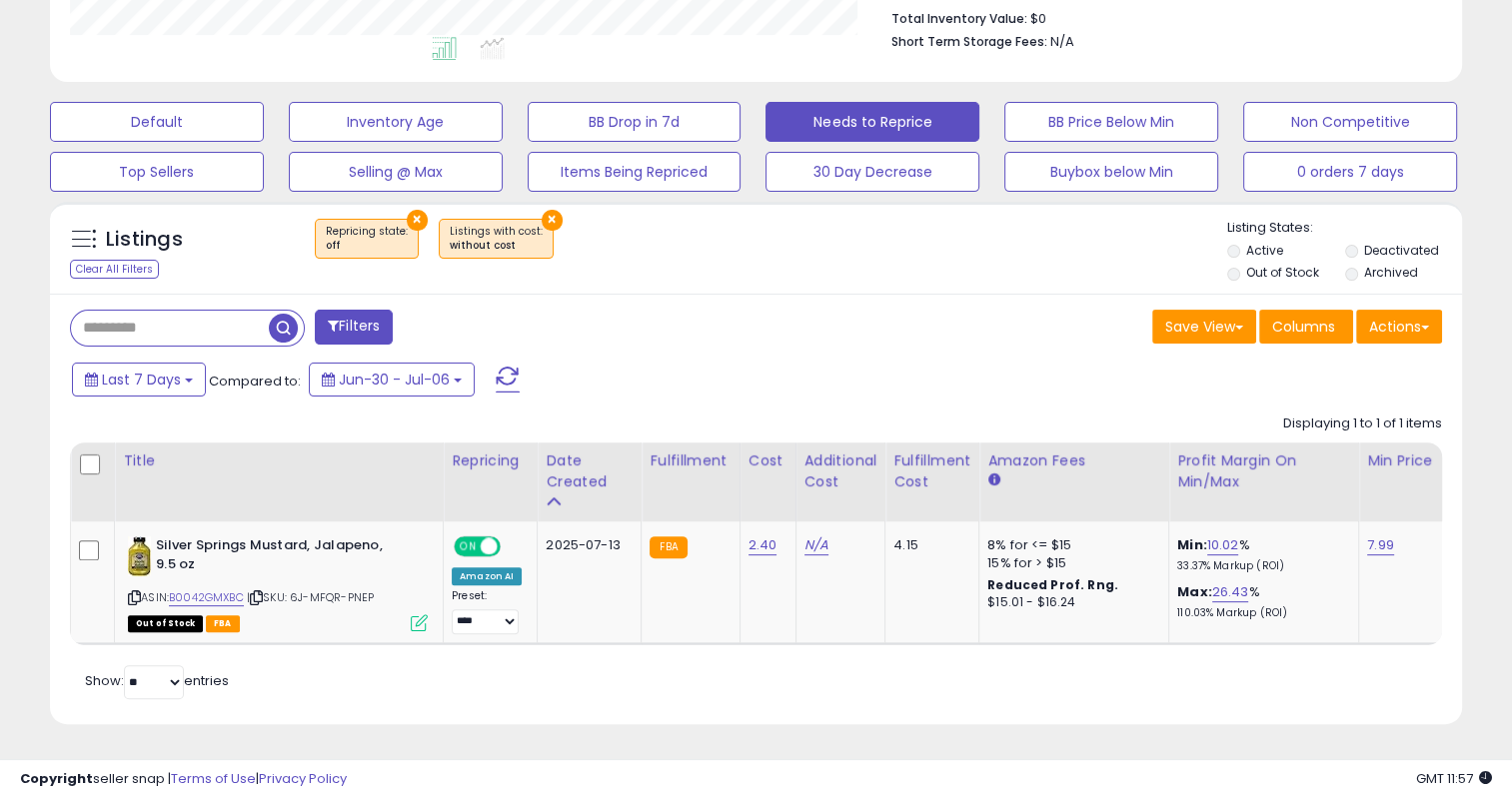 click on "Last 7 Days
Compared to:
Jun-30 - Jul-06" at bounding box center [582, 382] 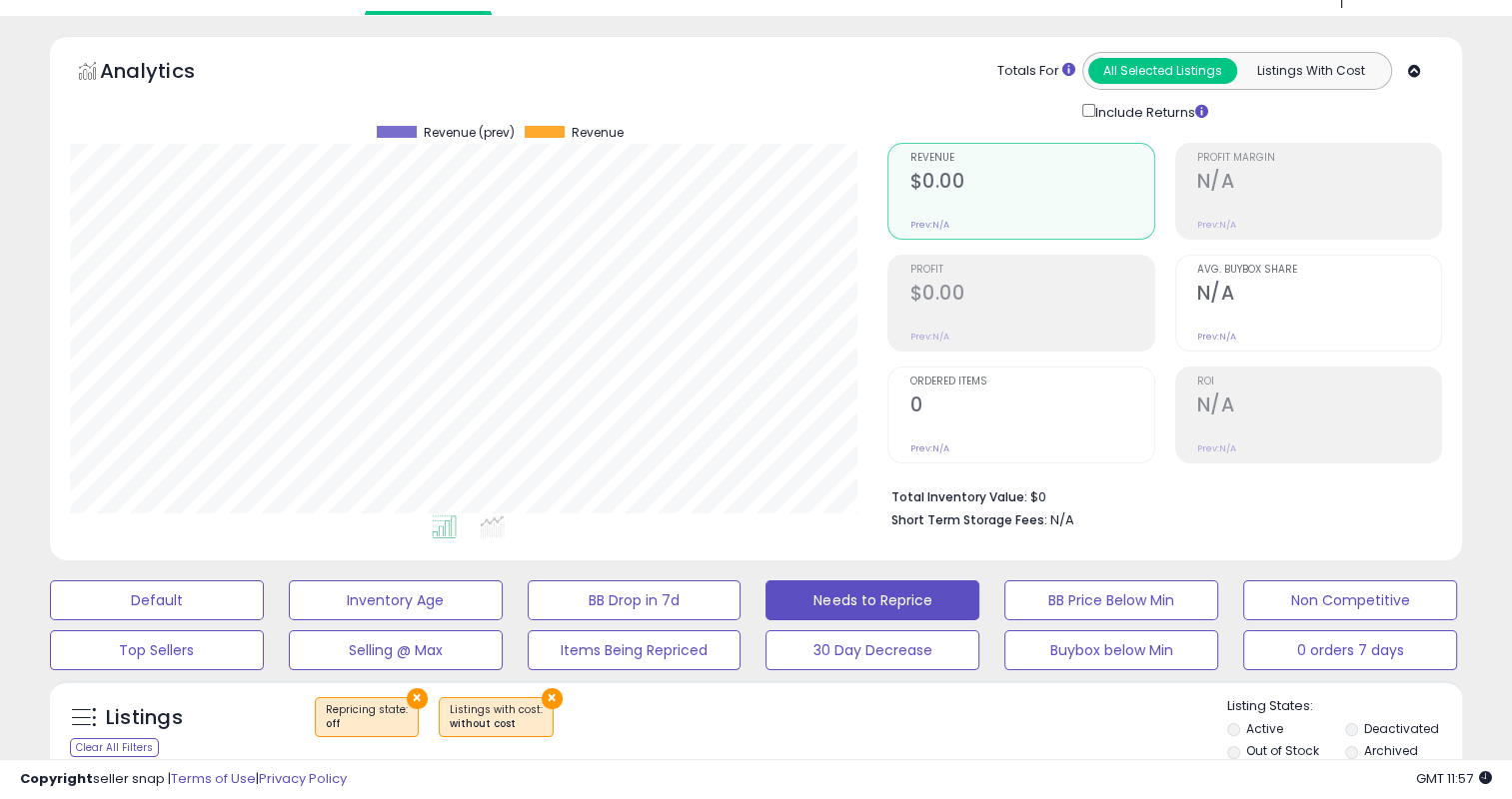 scroll, scrollTop: 0, scrollLeft: 0, axis: both 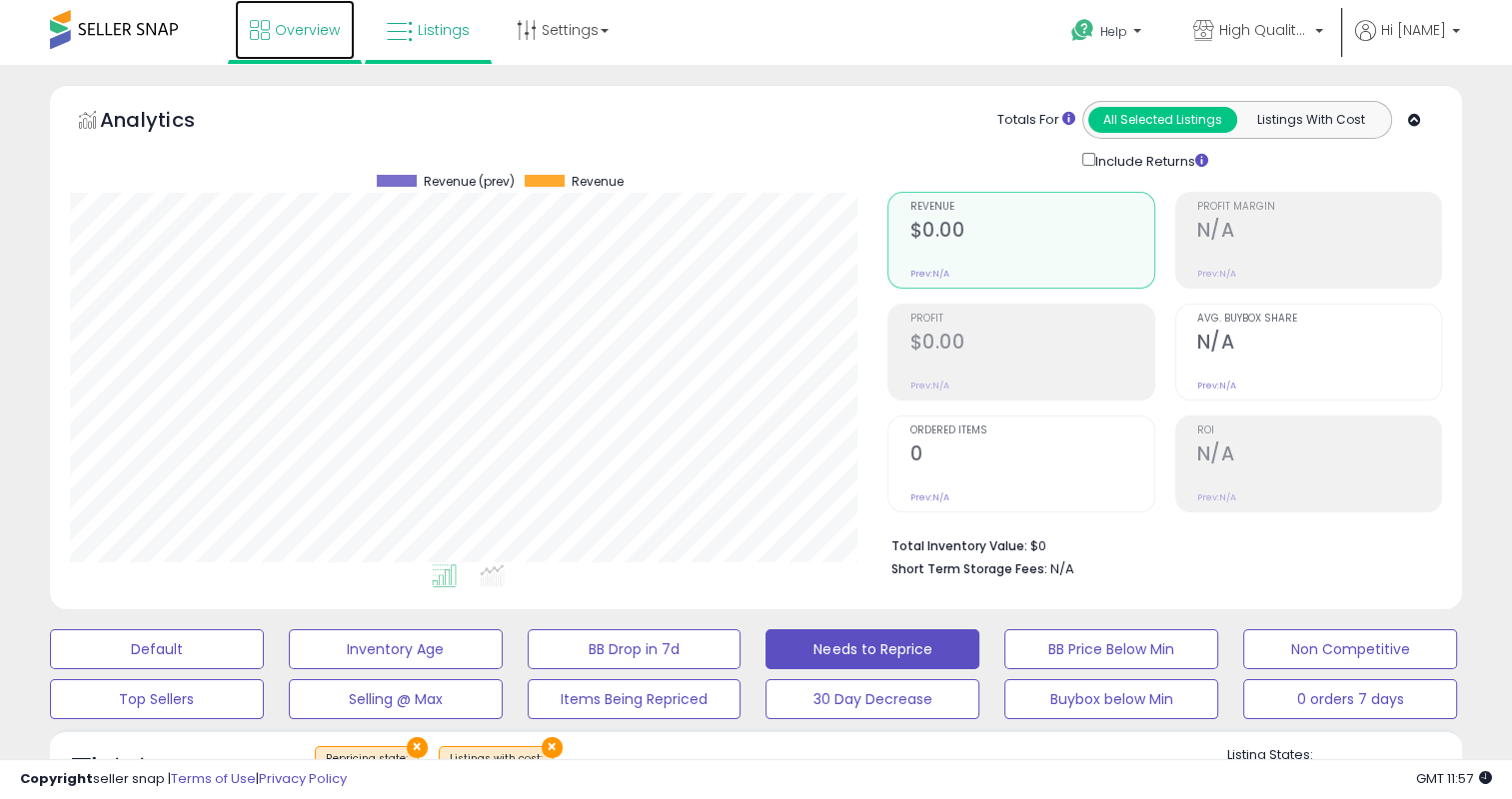 click on "Overview" at bounding box center [307, 30] 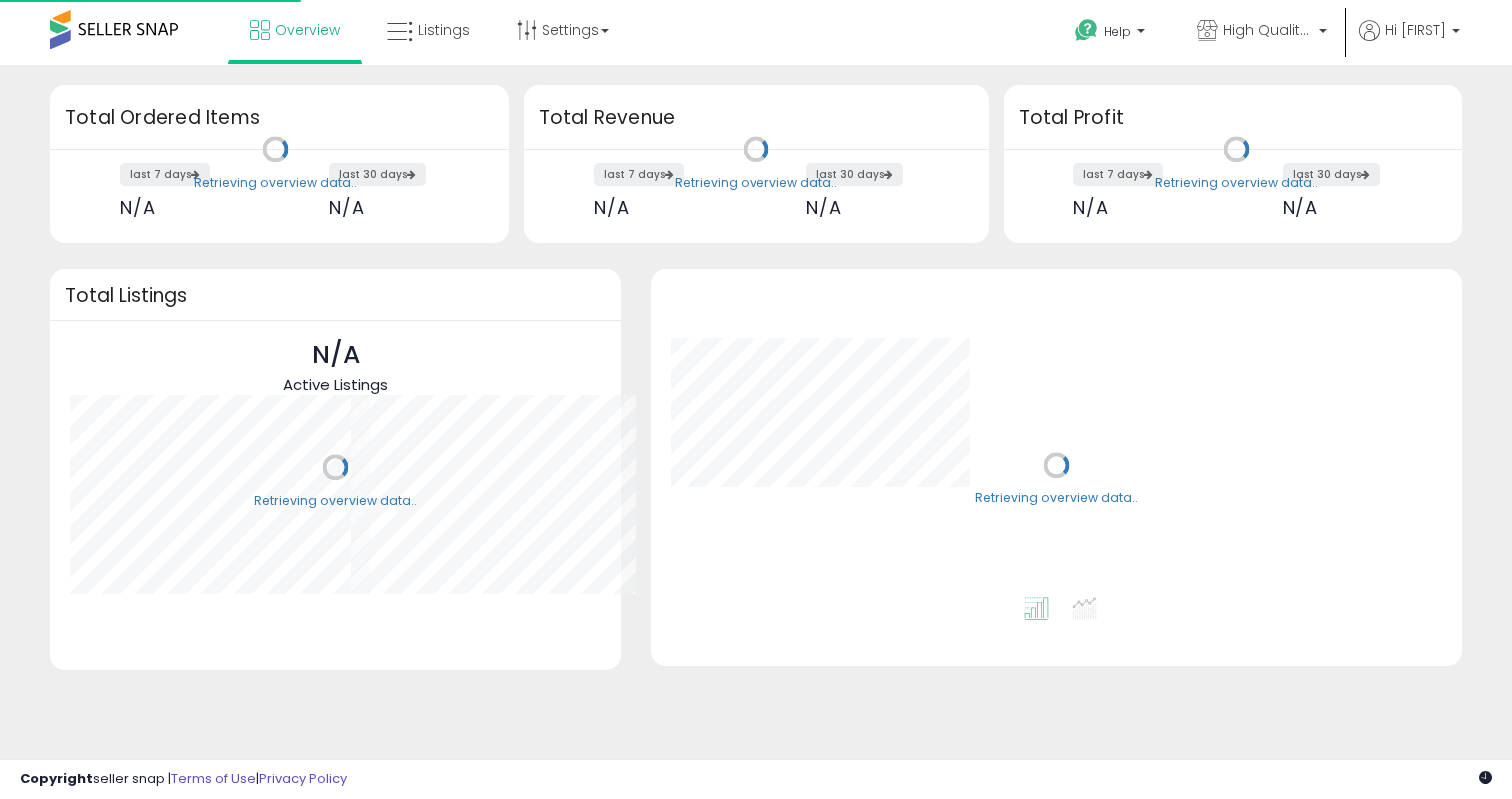 scroll, scrollTop: 0, scrollLeft: 0, axis: both 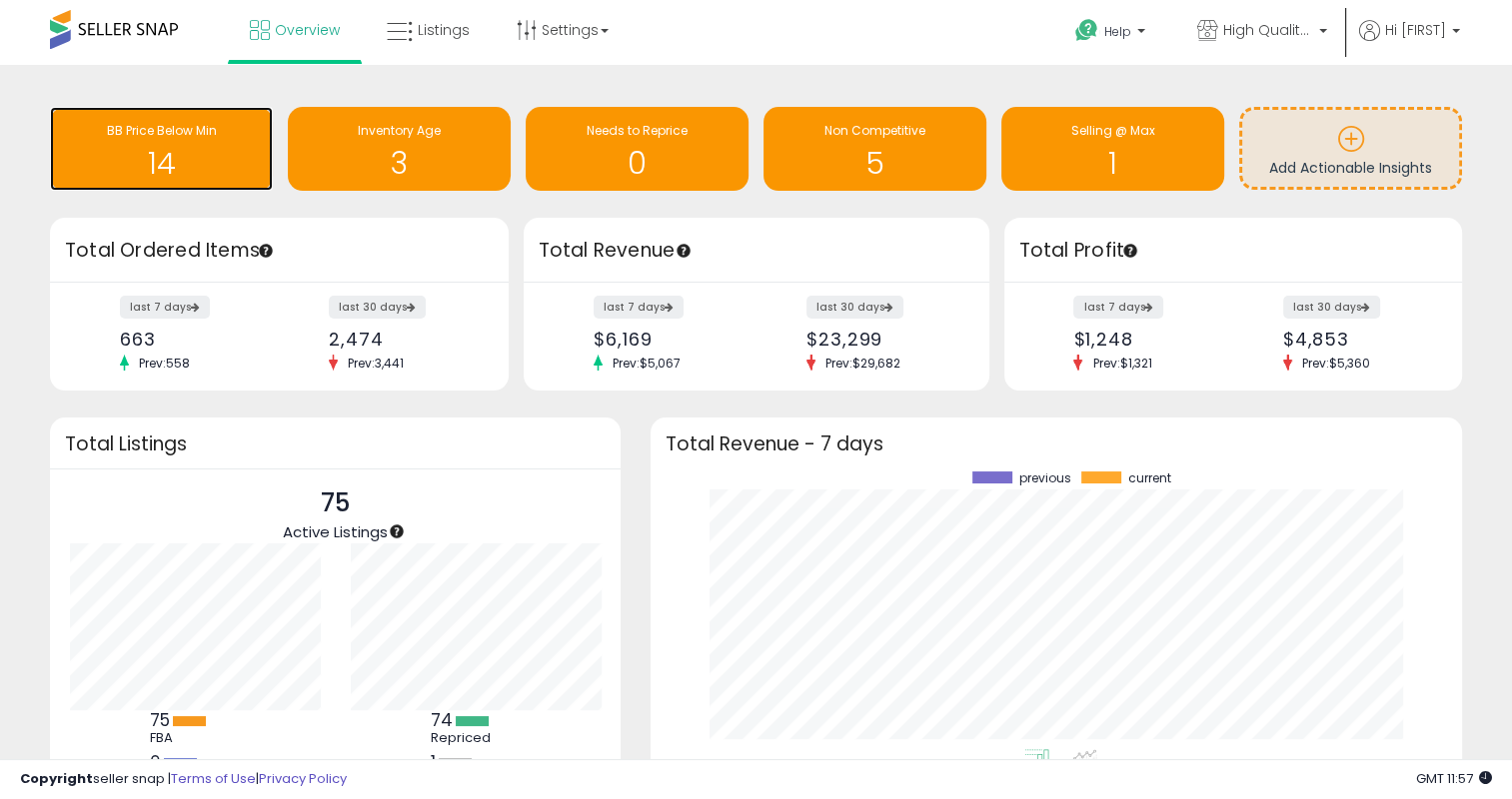 click on "14" at bounding box center [161, 163] 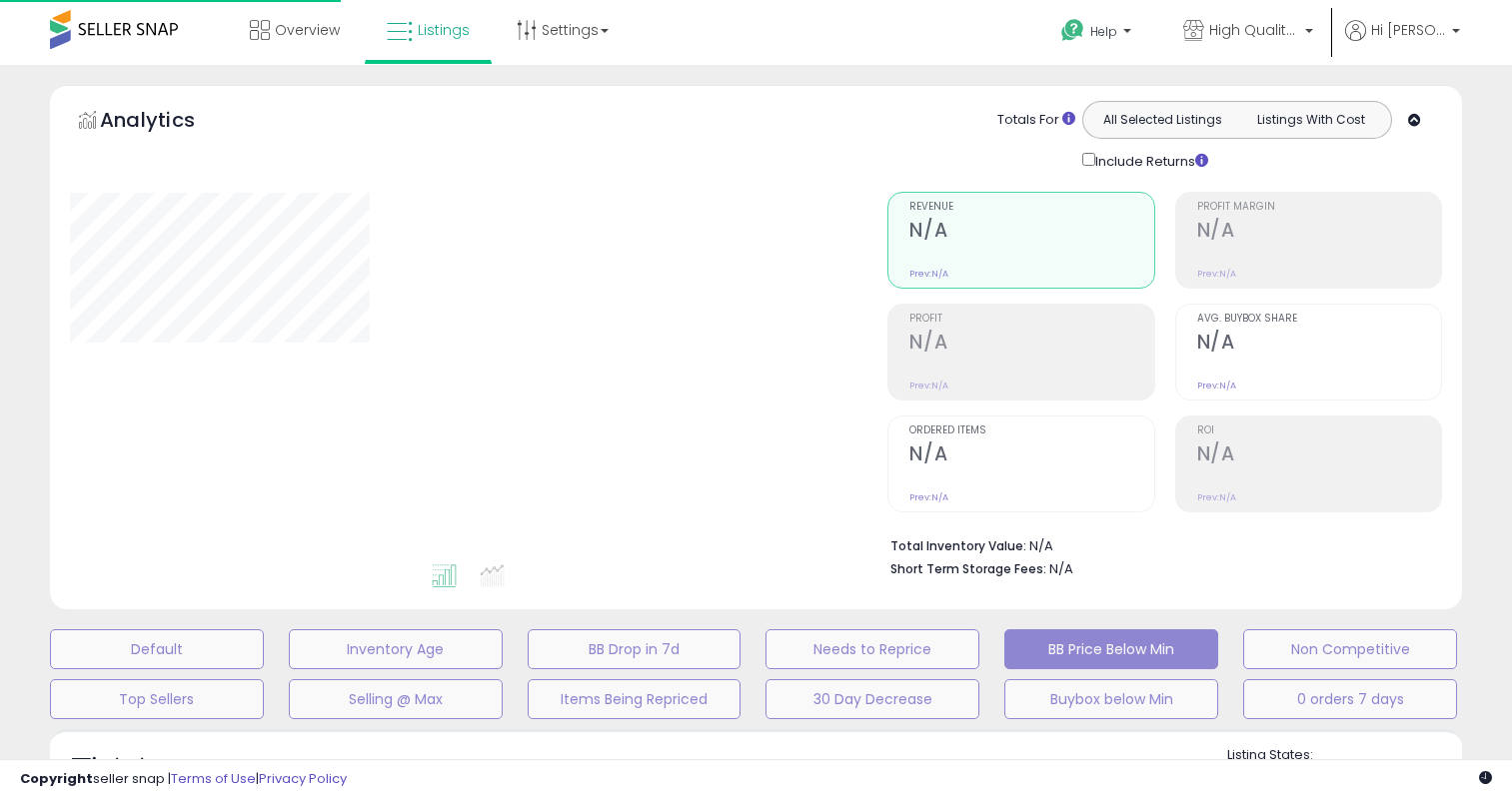 scroll, scrollTop: 0, scrollLeft: 0, axis: both 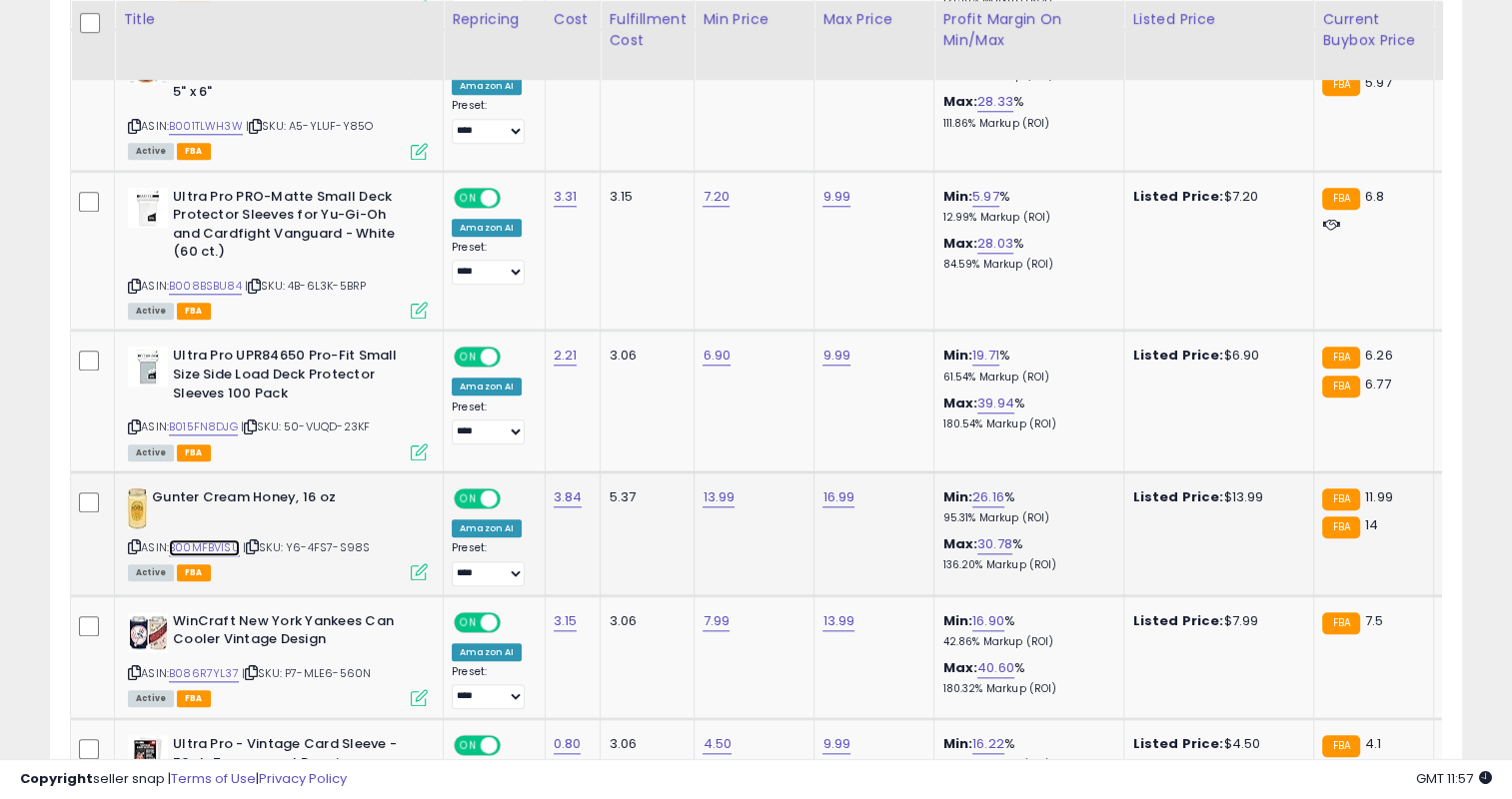 click on "B00MFBVISU" at bounding box center (204, 547) 